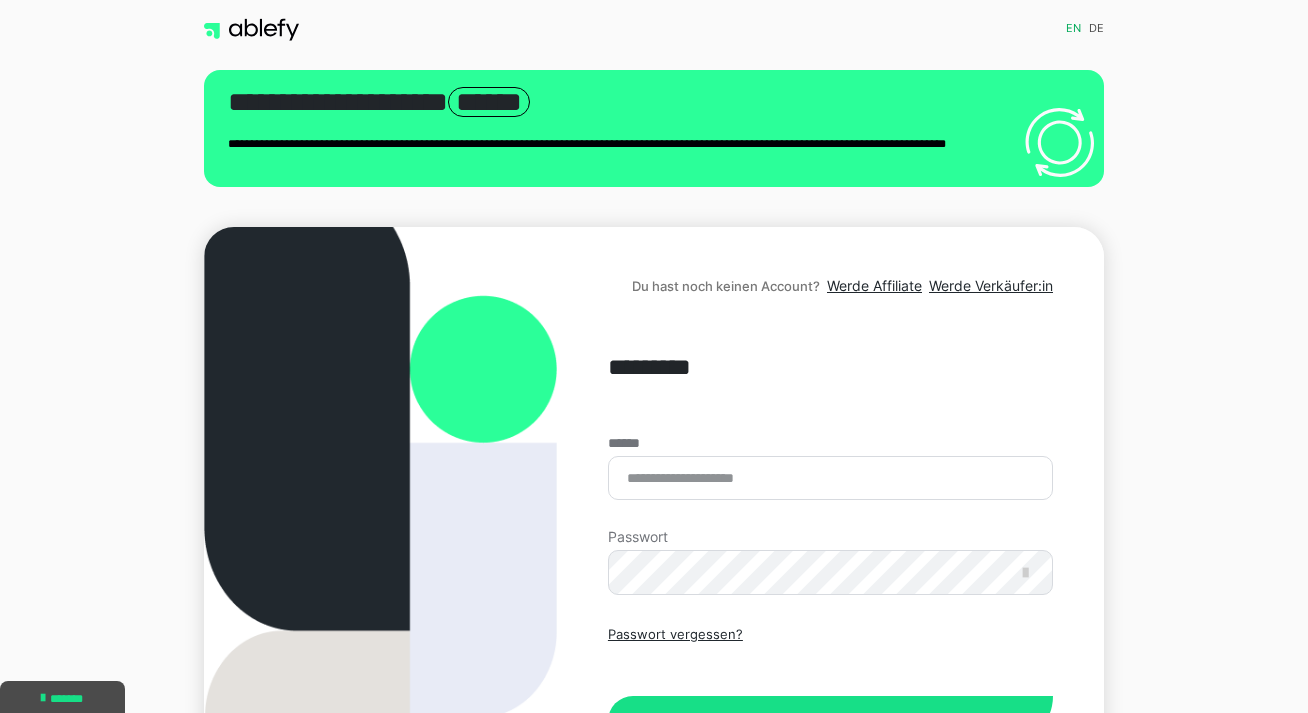 scroll, scrollTop: 0, scrollLeft: 0, axis: both 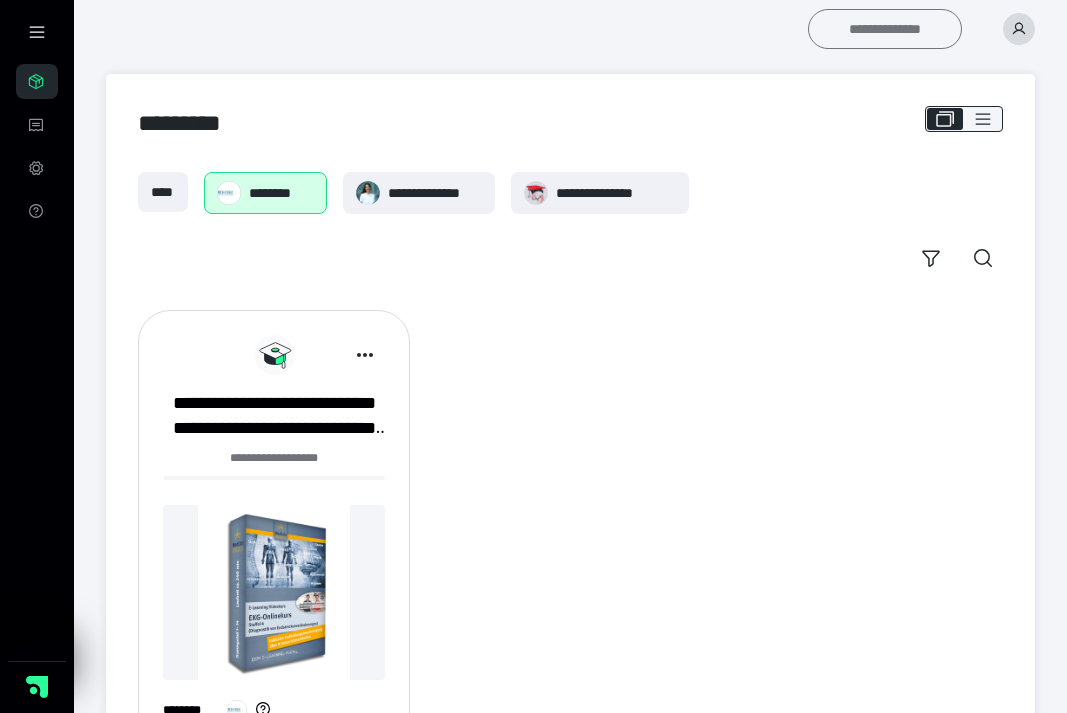 click on "**********" at bounding box center [885, 29] 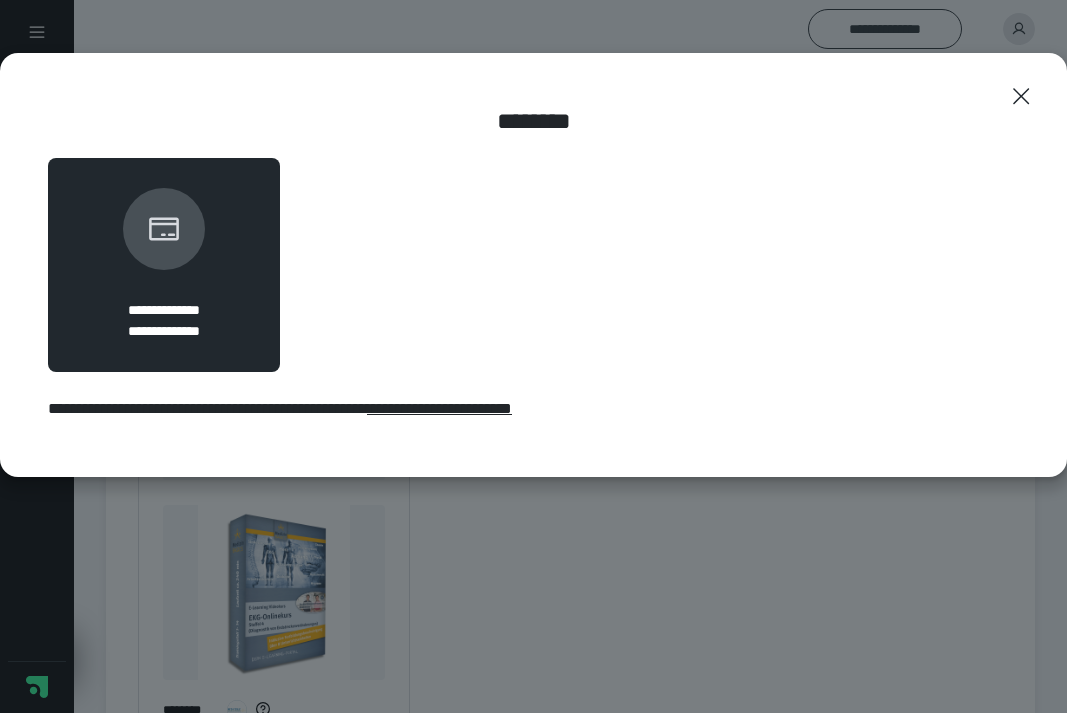 click on "**********" at bounding box center (164, 331) 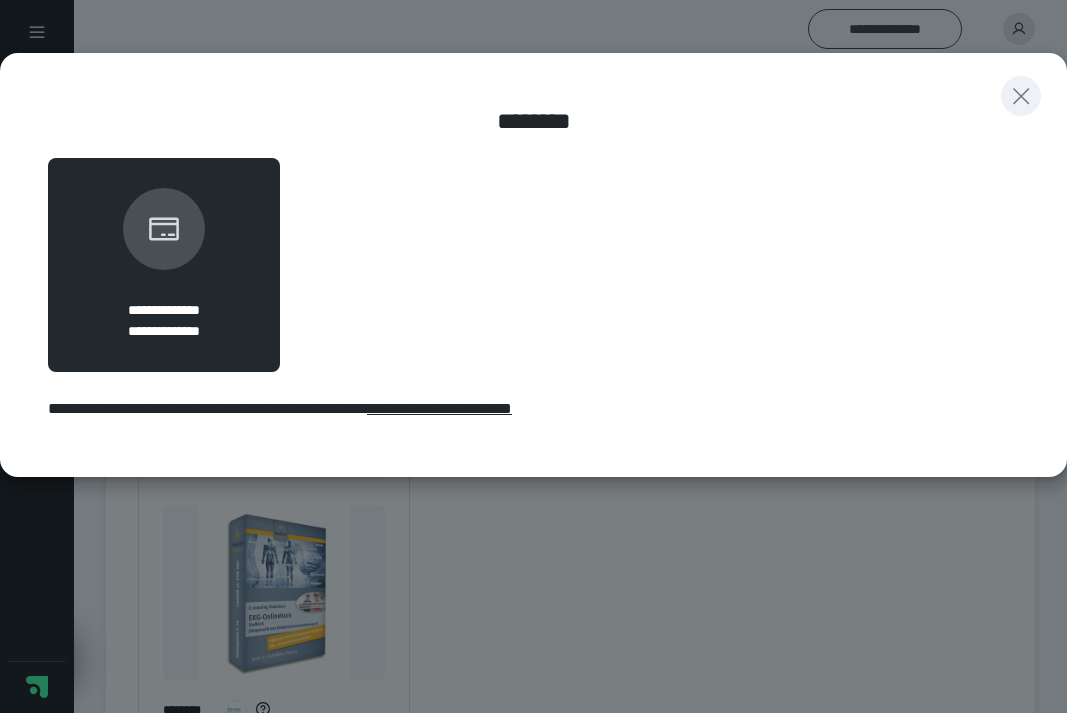 click 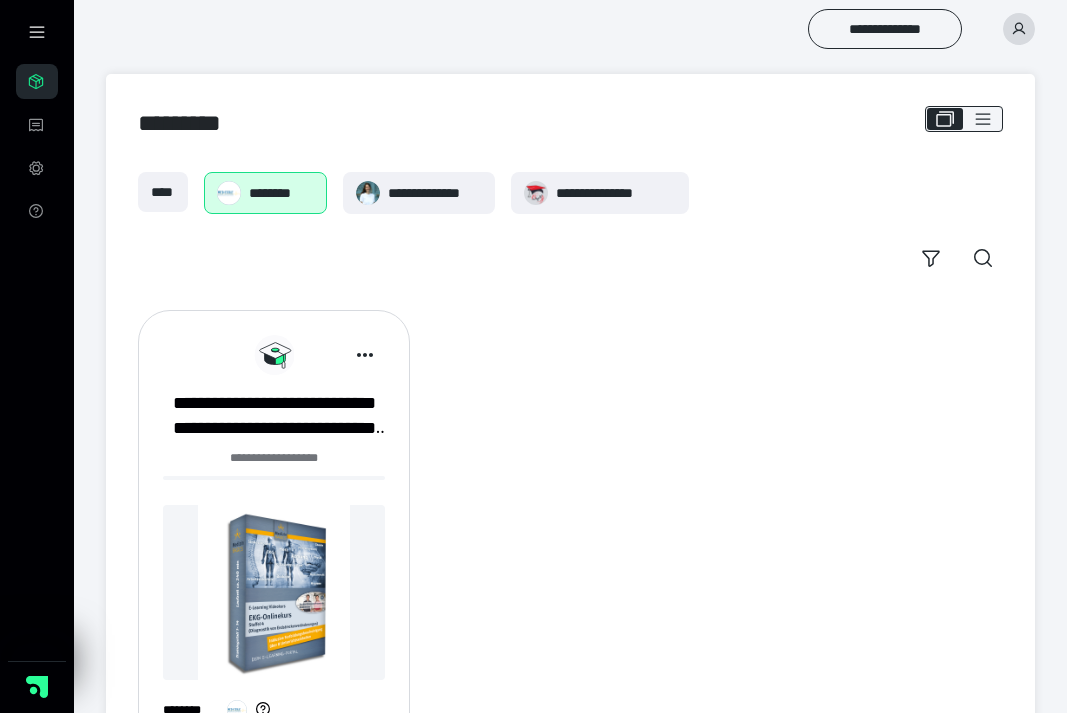 scroll, scrollTop: 22, scrollLeft: 0, axis: vertical 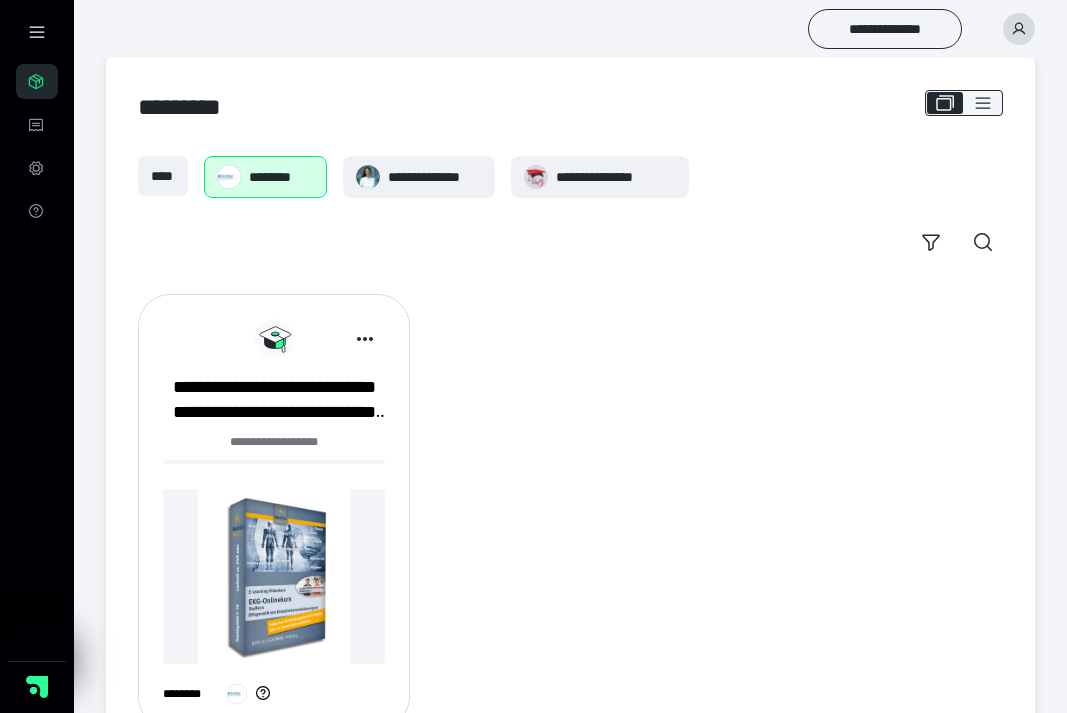 click 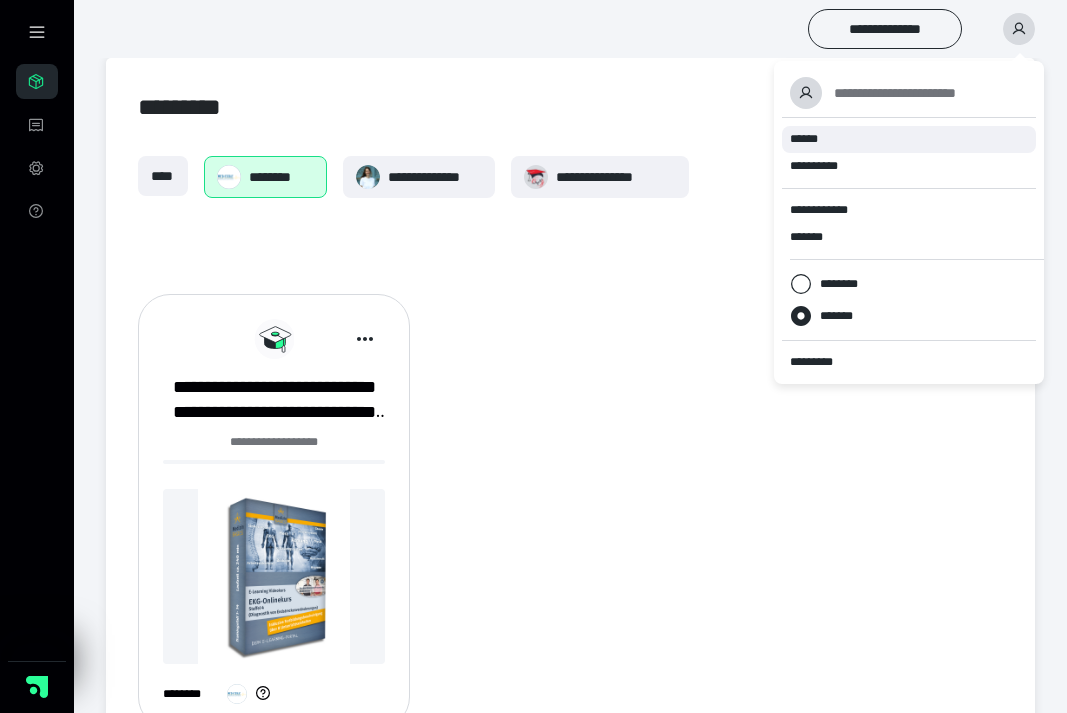 click on "******" at bounding box center (909, 139) 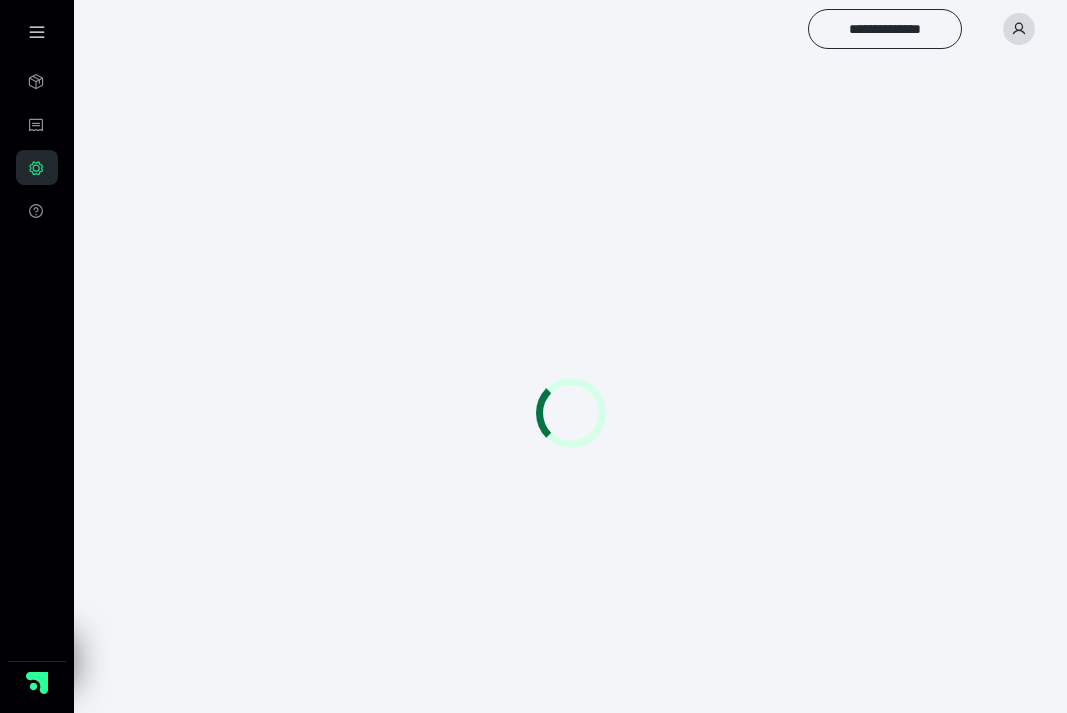 scroll, scrollTop: 0, scrollLeft: 0, axis: both 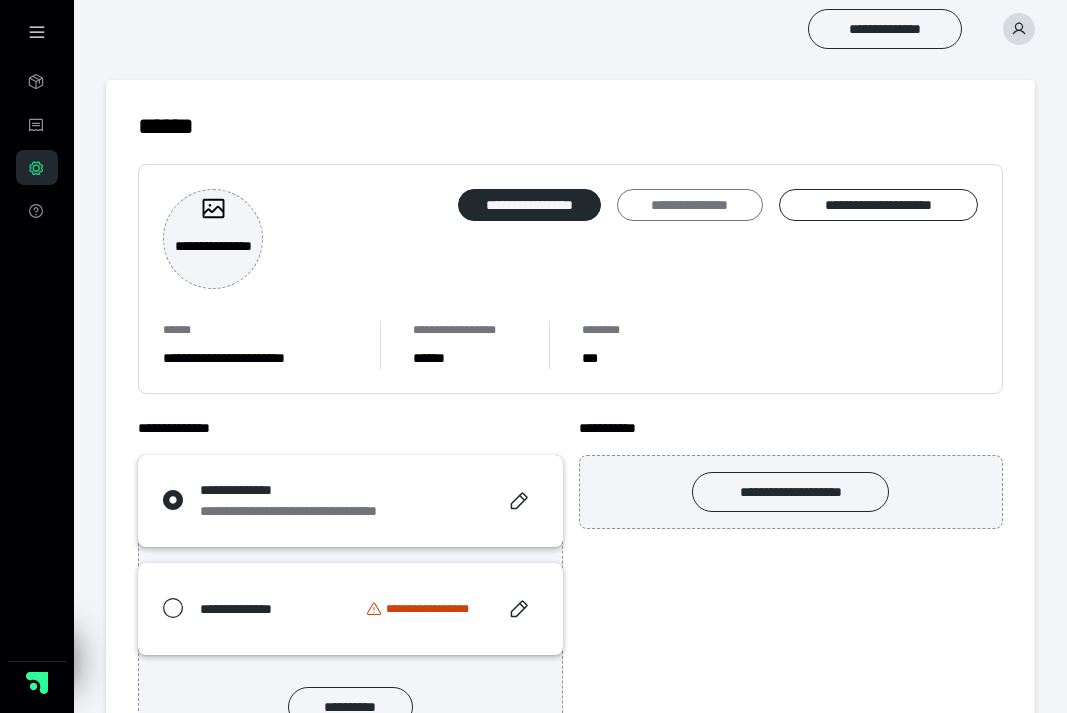 click on "**********" at bounding box center (689, 205) 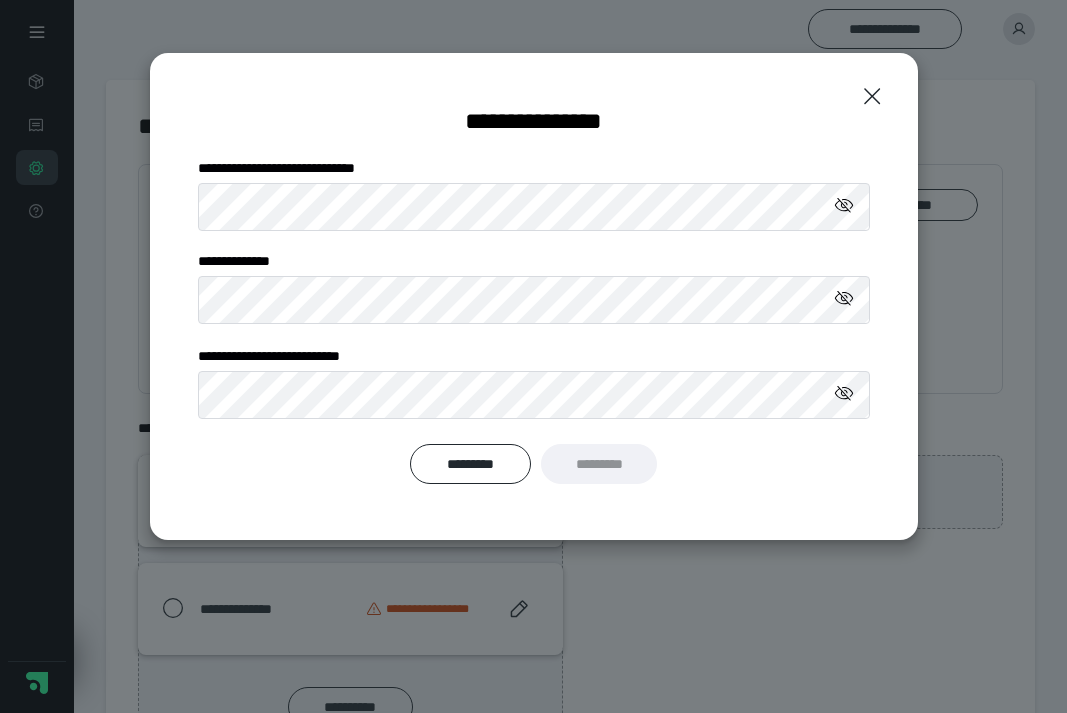 click on "**********" at bounding box center [534, 261] 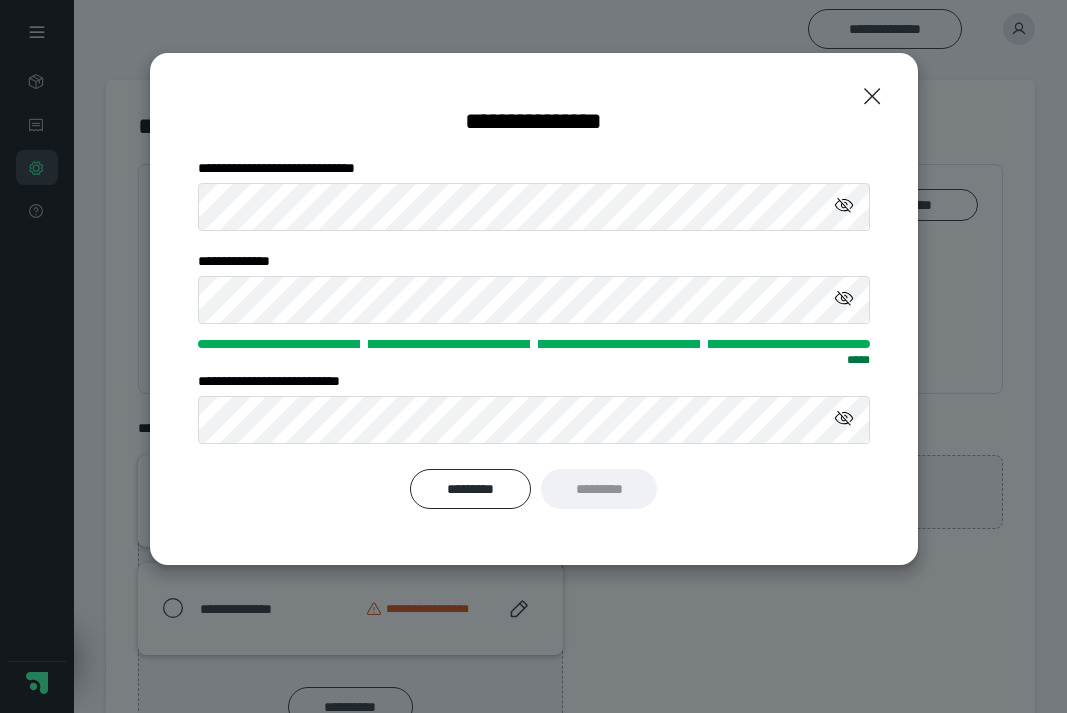 click on "*********" at bounding box center [599, 489] 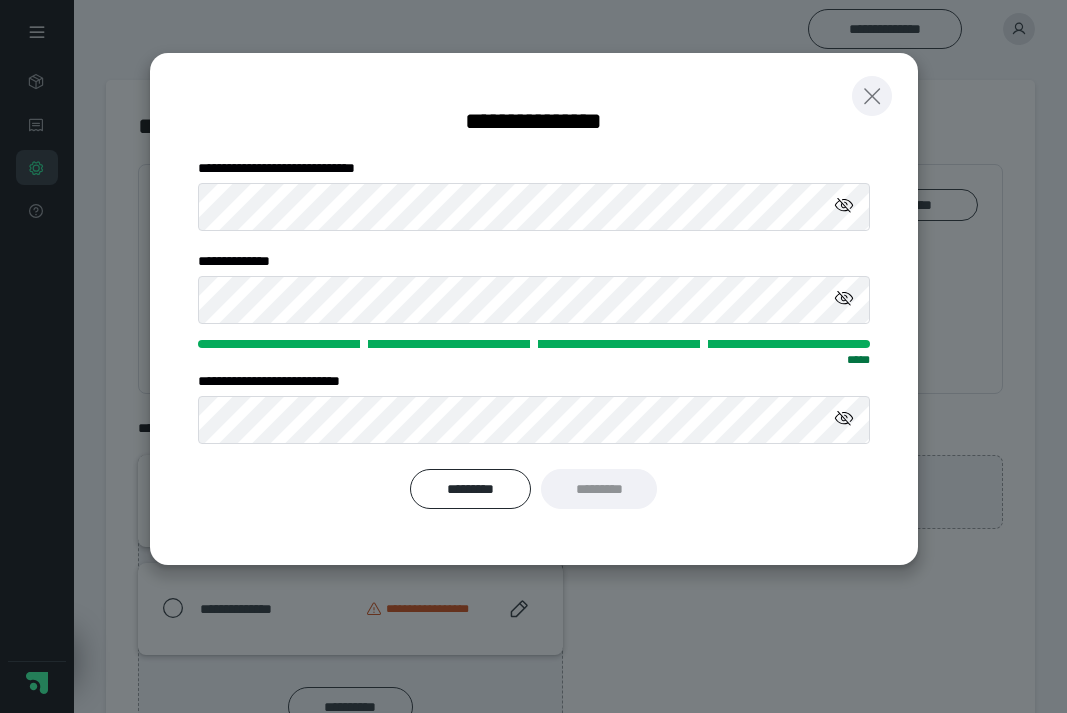 click at bounding box center (872, 96) 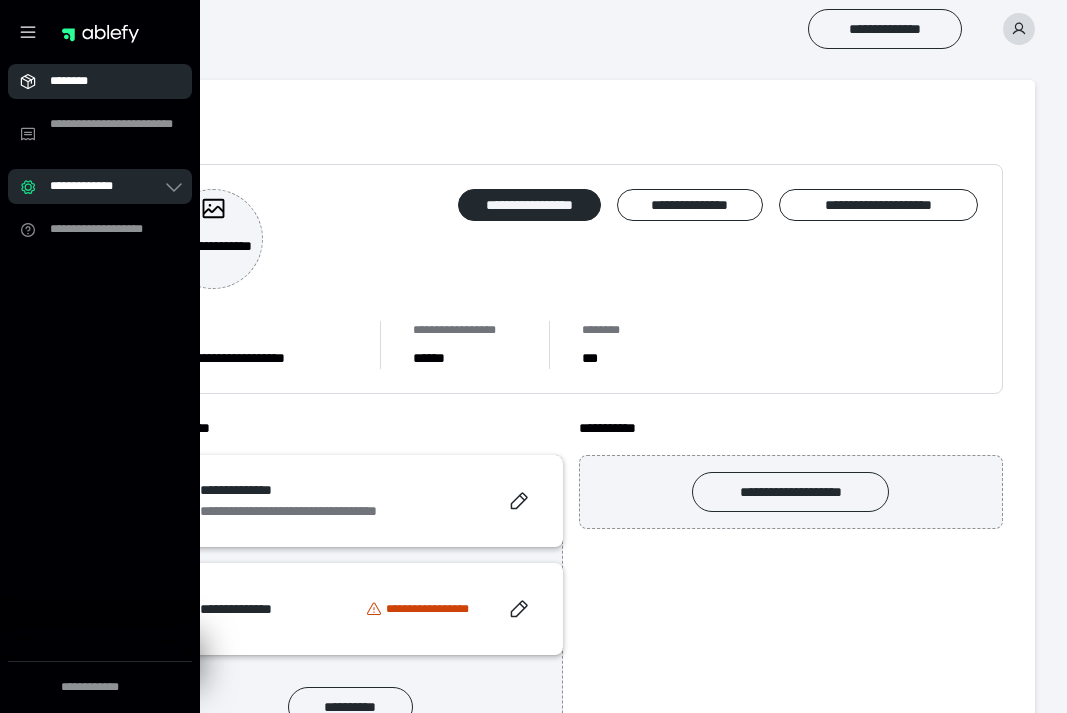 click on "********" at bounding box center (106, 81) 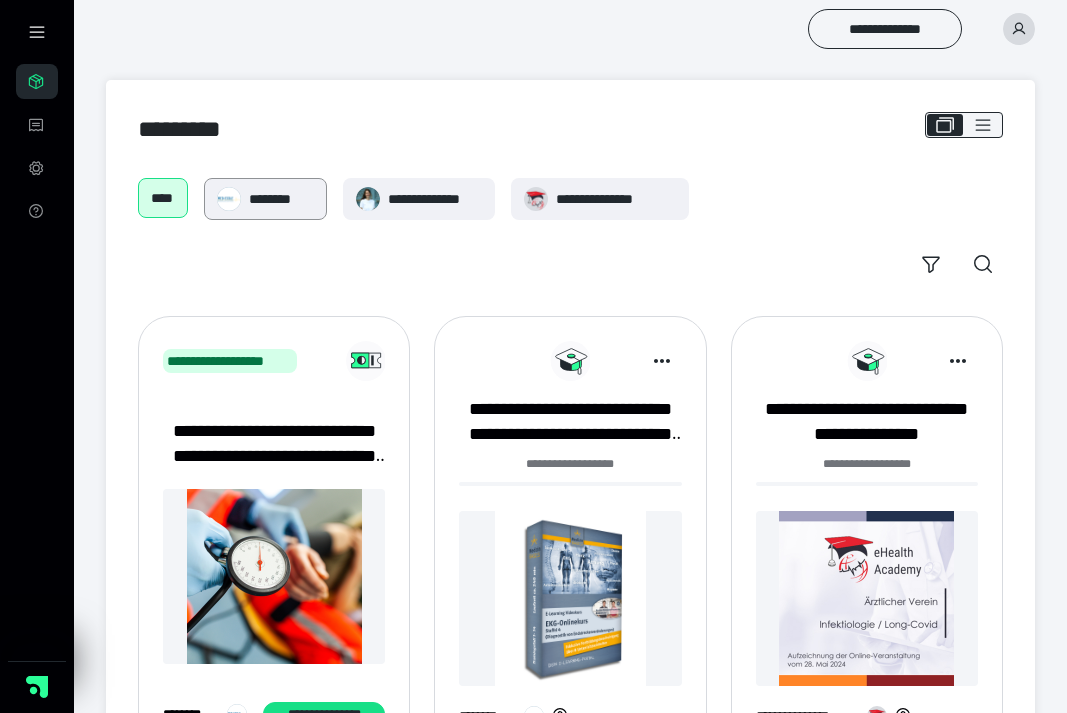 click on "********" at bounding box center (281, 199) 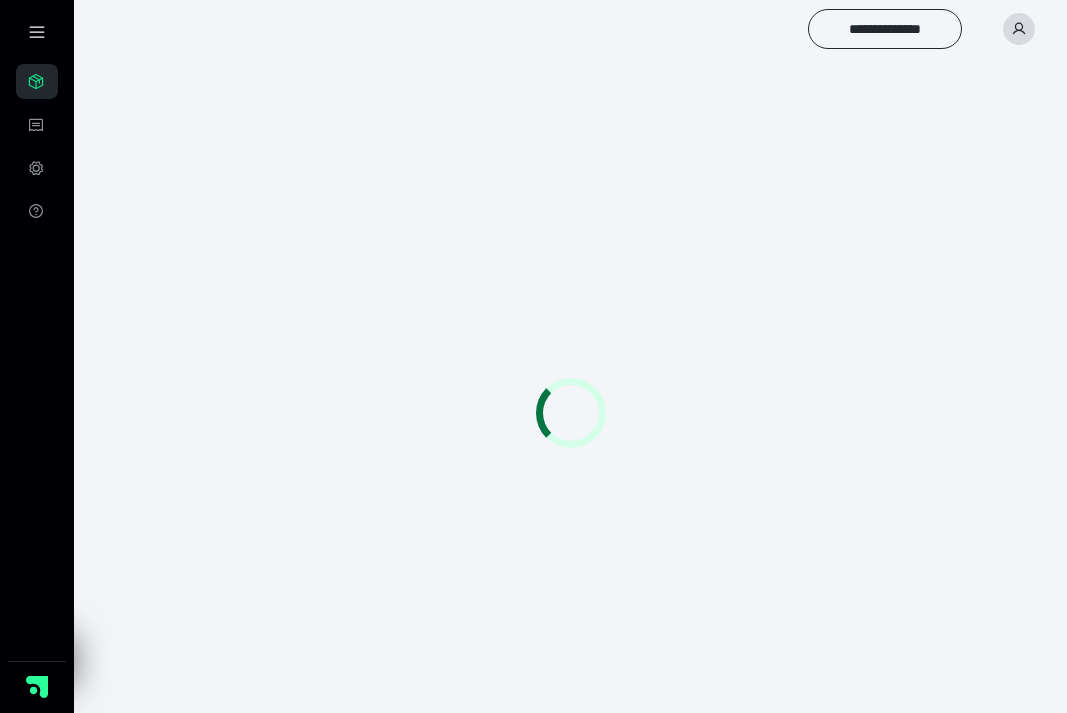 scroll, scrollTop: 0, scrollLeft: 0, axis: both 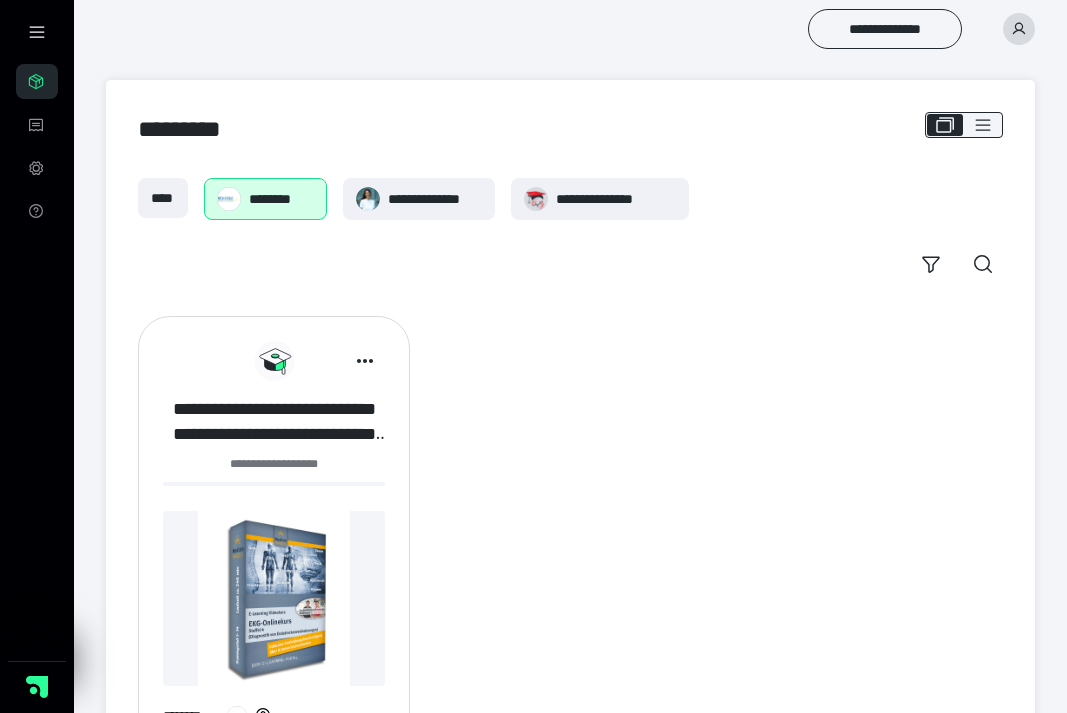 click on "**********" at bounding box center [274, 422] 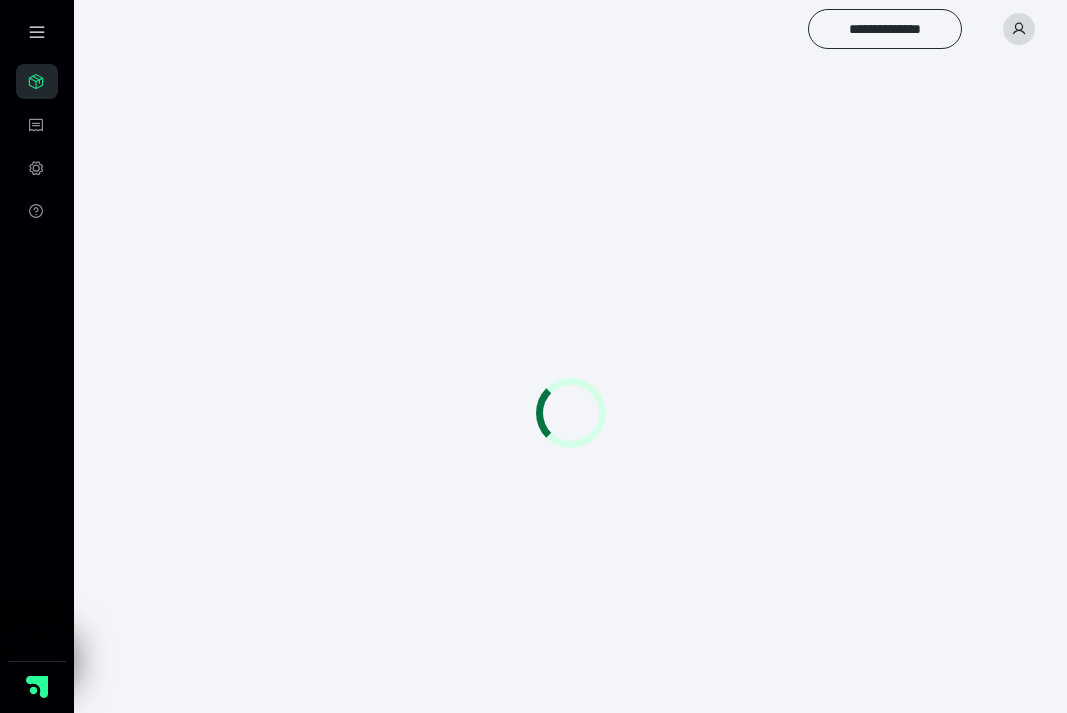 scroll, scrollTop: 0, scrollLeft: 0, axis: both 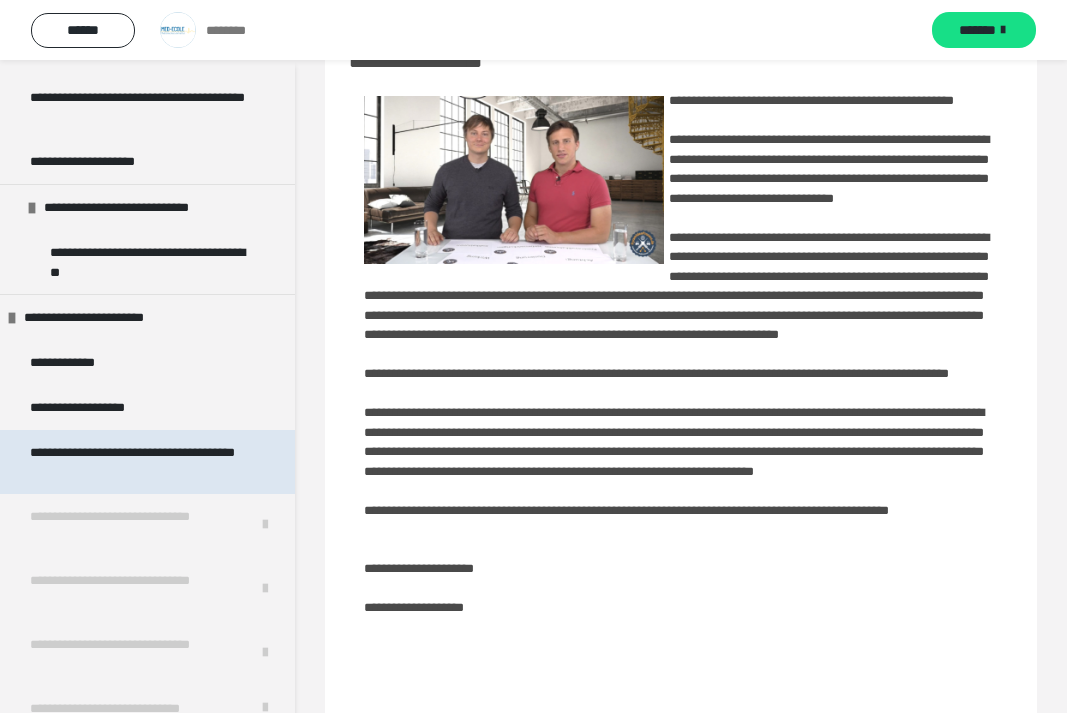 click on "**********" at bounding box center [139, 462] 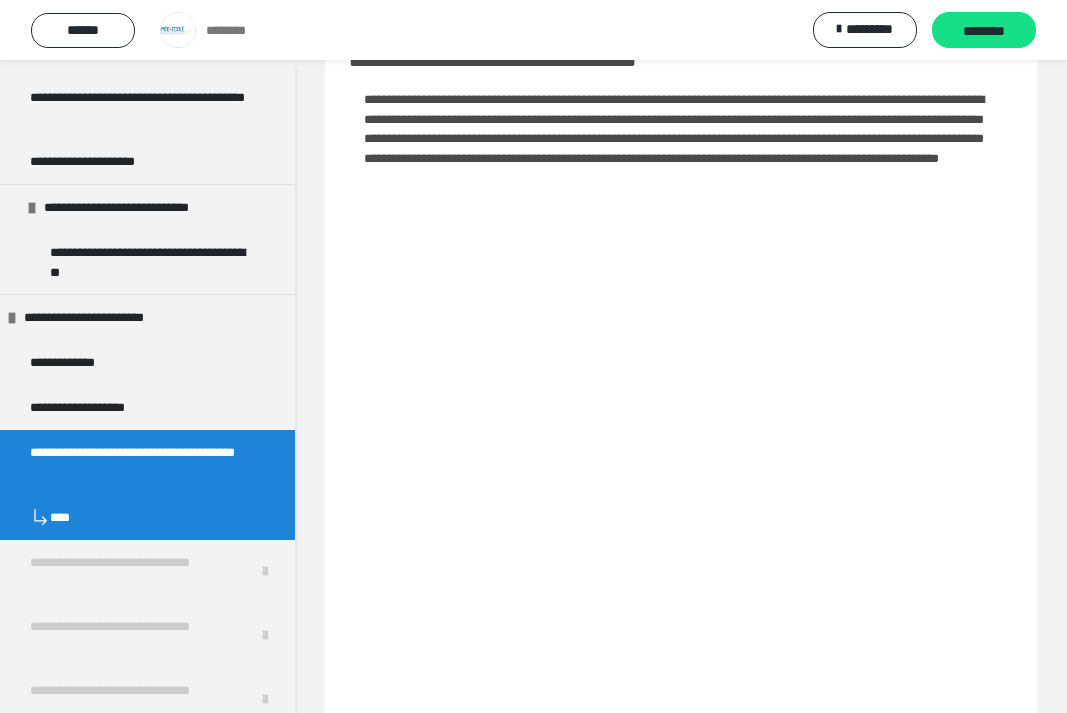 scroll, scrollTop: 71, scrollLeft: 0, axis: vertical 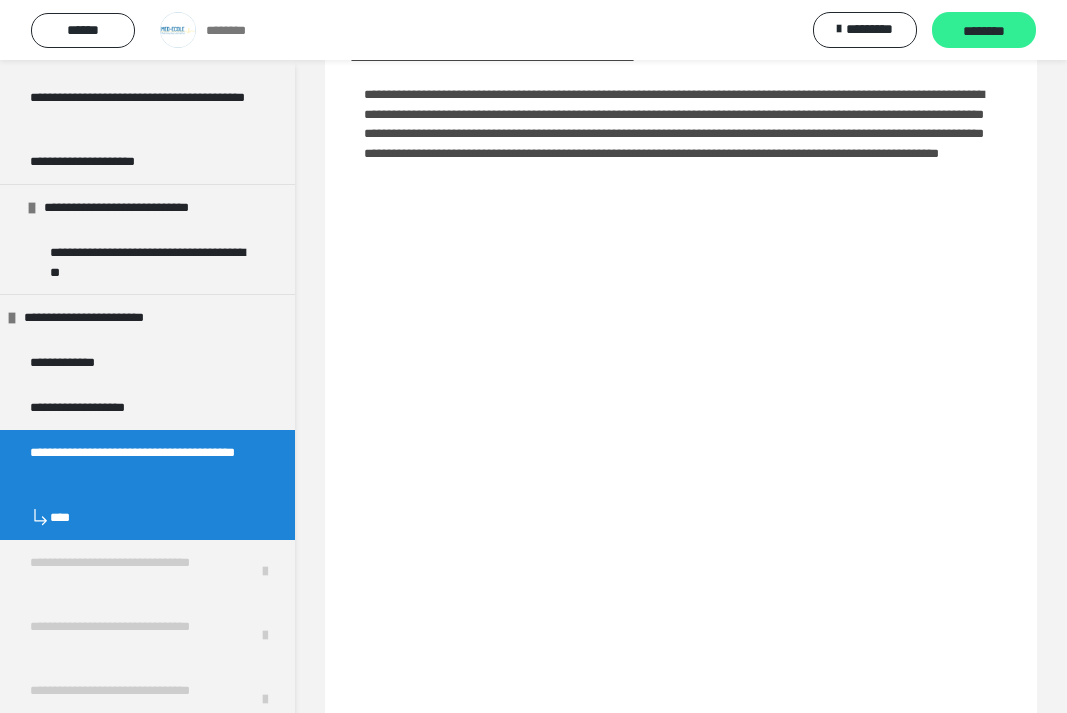 click on "********" at bounding box center (984, 31) 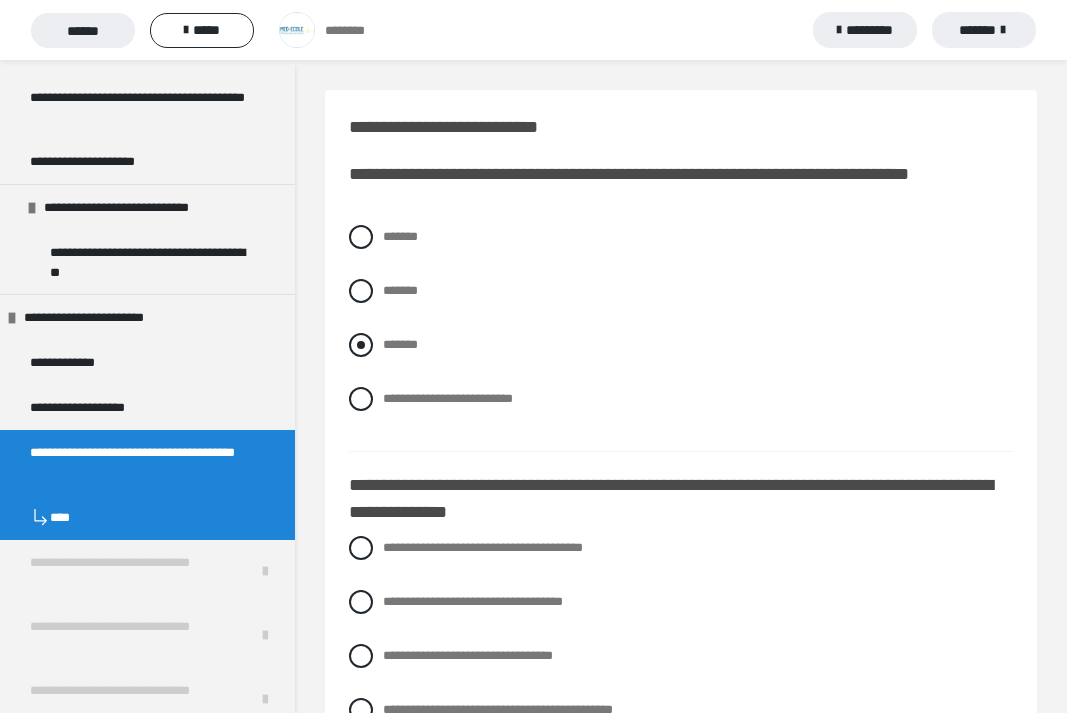 click on "*******" at bounding box center (681, 345) 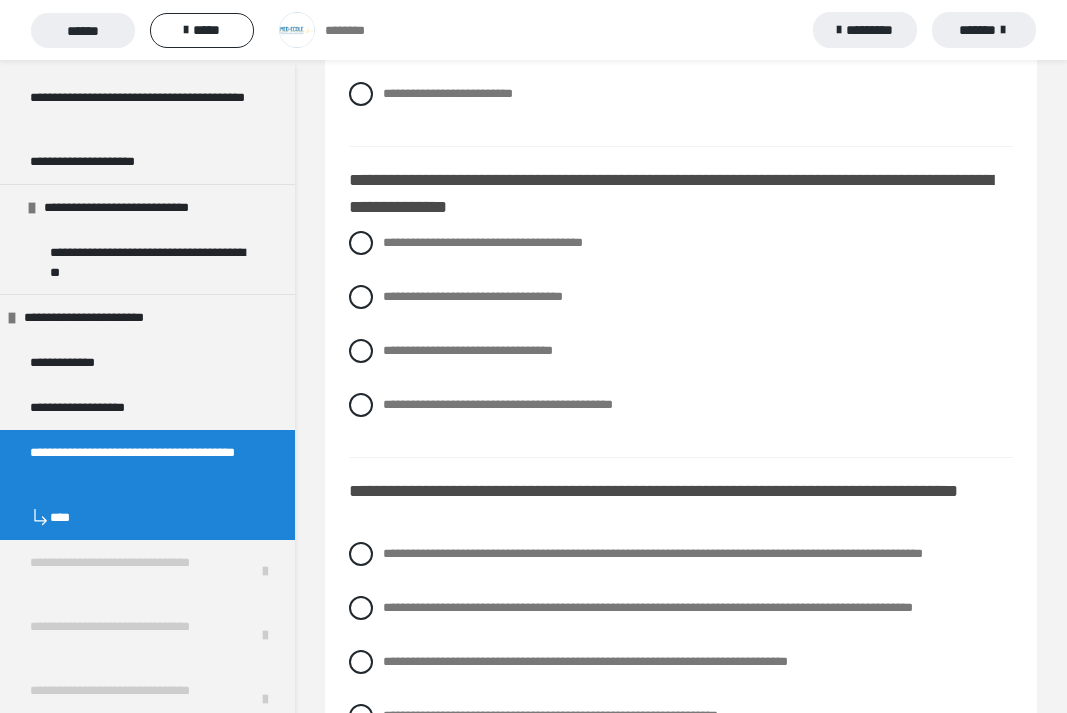 scroll, scrollTop: 312, scrollLeft: 0, axis: vertical 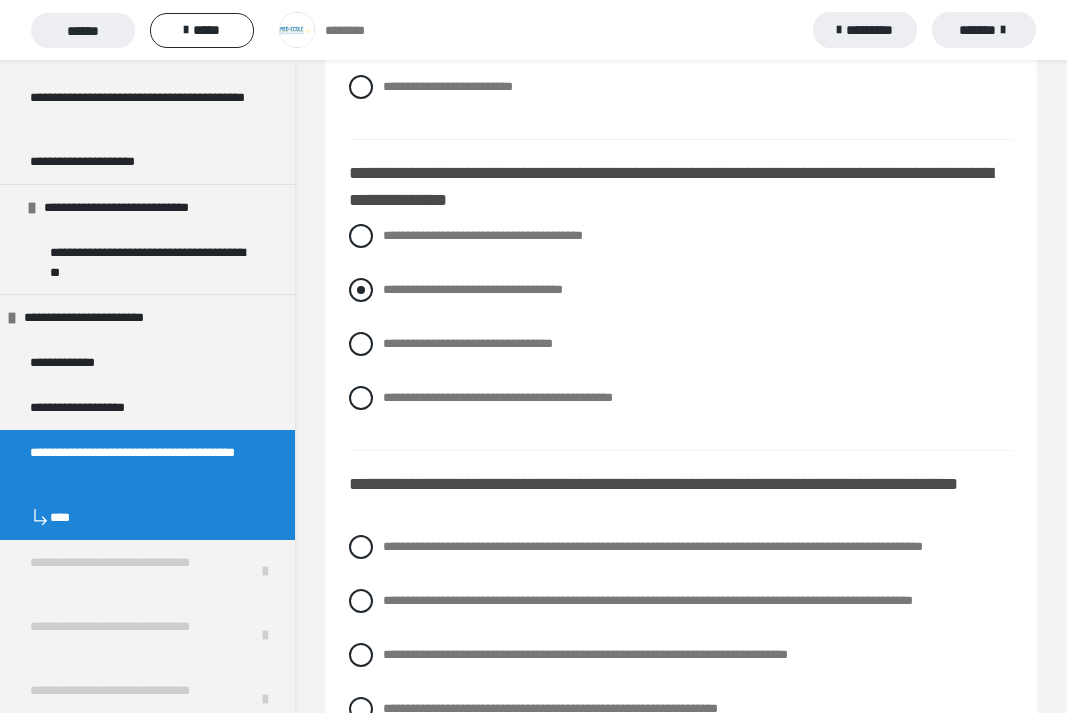click at bounding box center (361, 290) 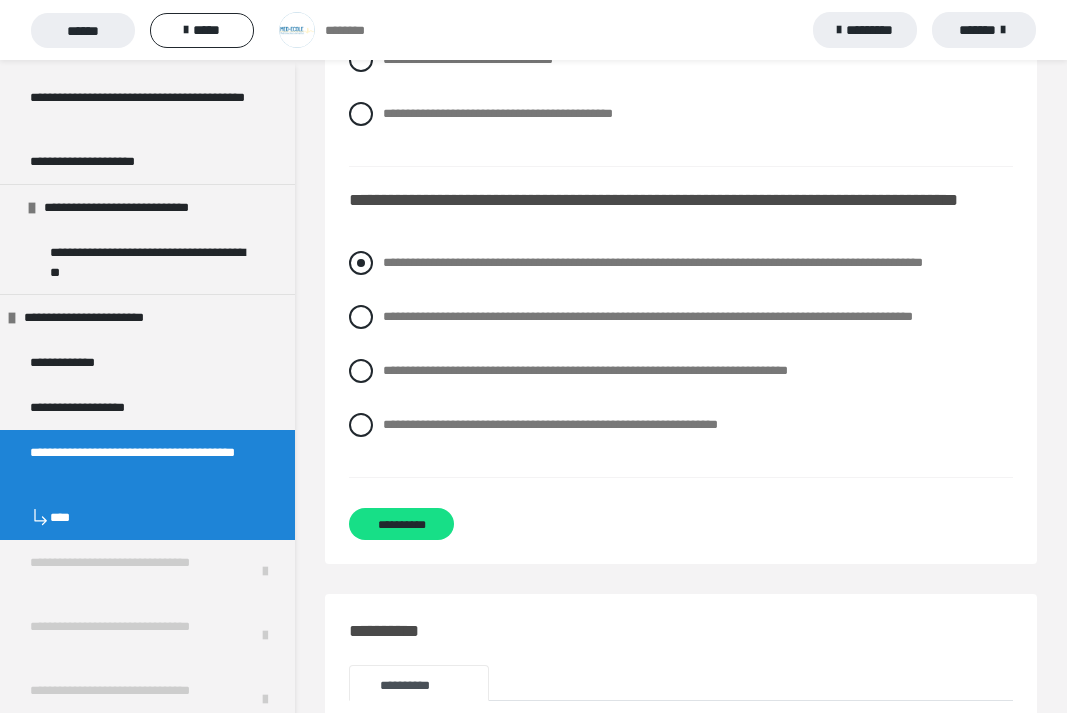 scroll, scrollTop: 597, scrollLeft: 0, axis: vertical 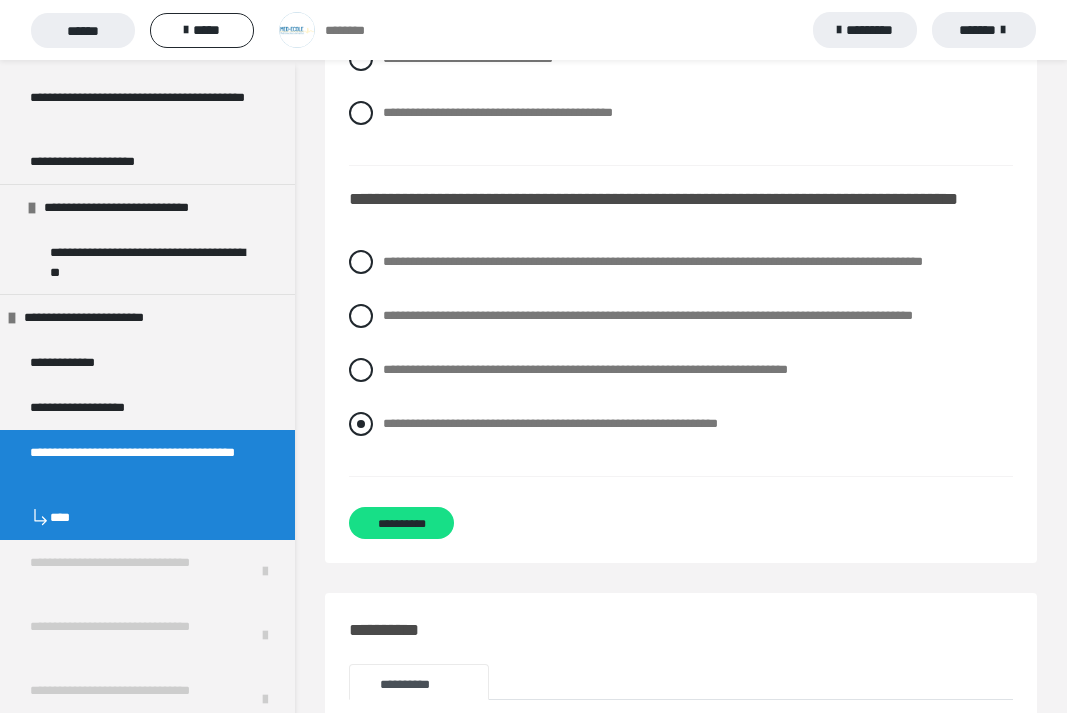 click at bounding box center [361, 424] 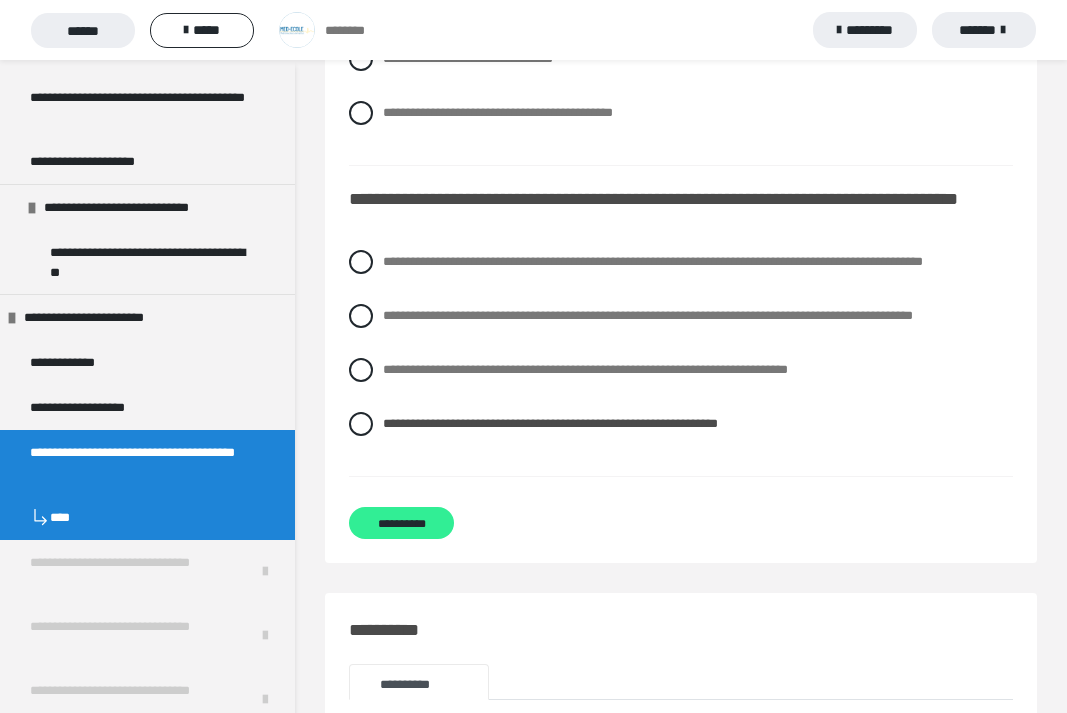 click on "**********" at bounding box center [401, 523] 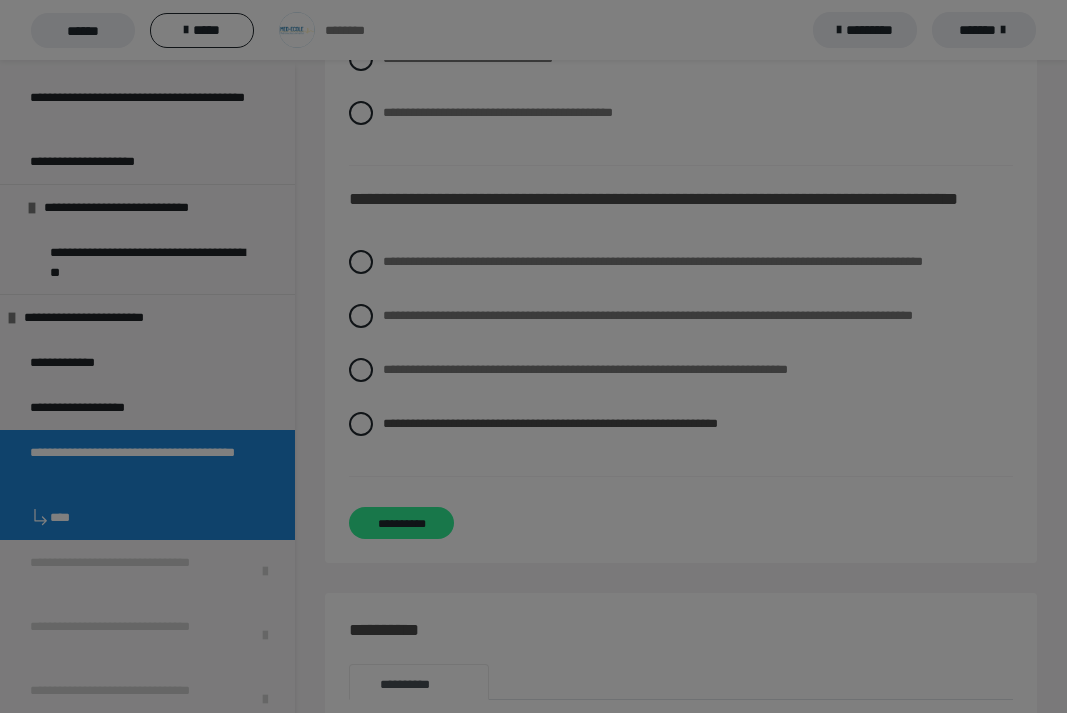 scroll, scrollTop: 233, scrollLeft: 0, axis: vertical 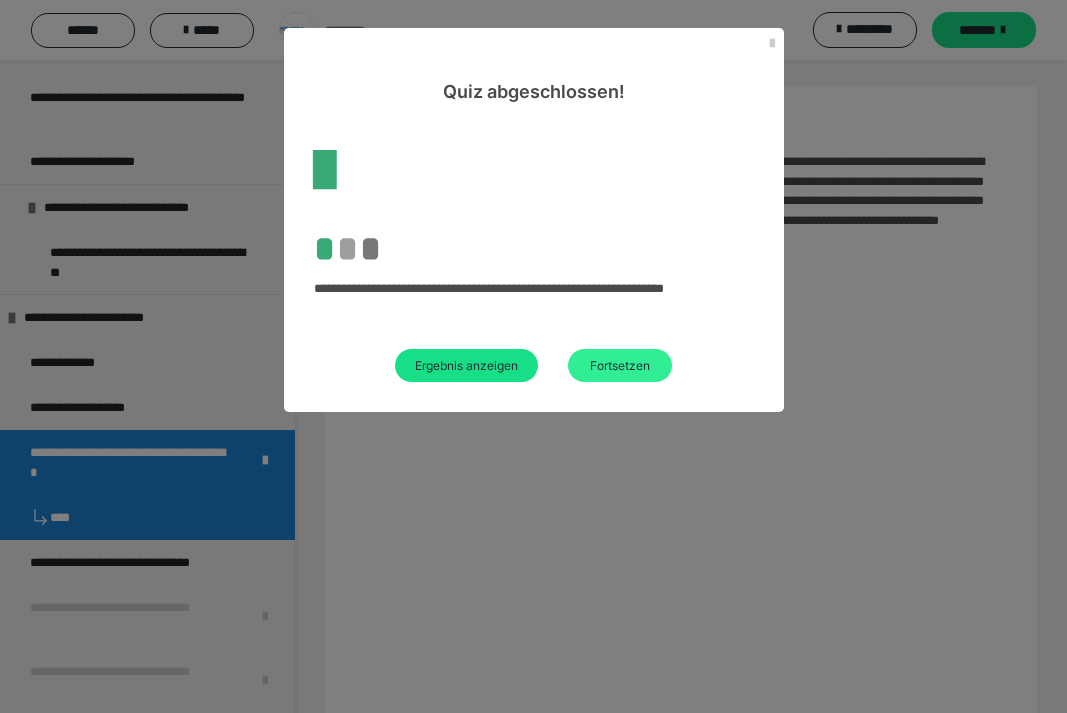 click on "Fortsetzen" at bounding box center [620, 365] 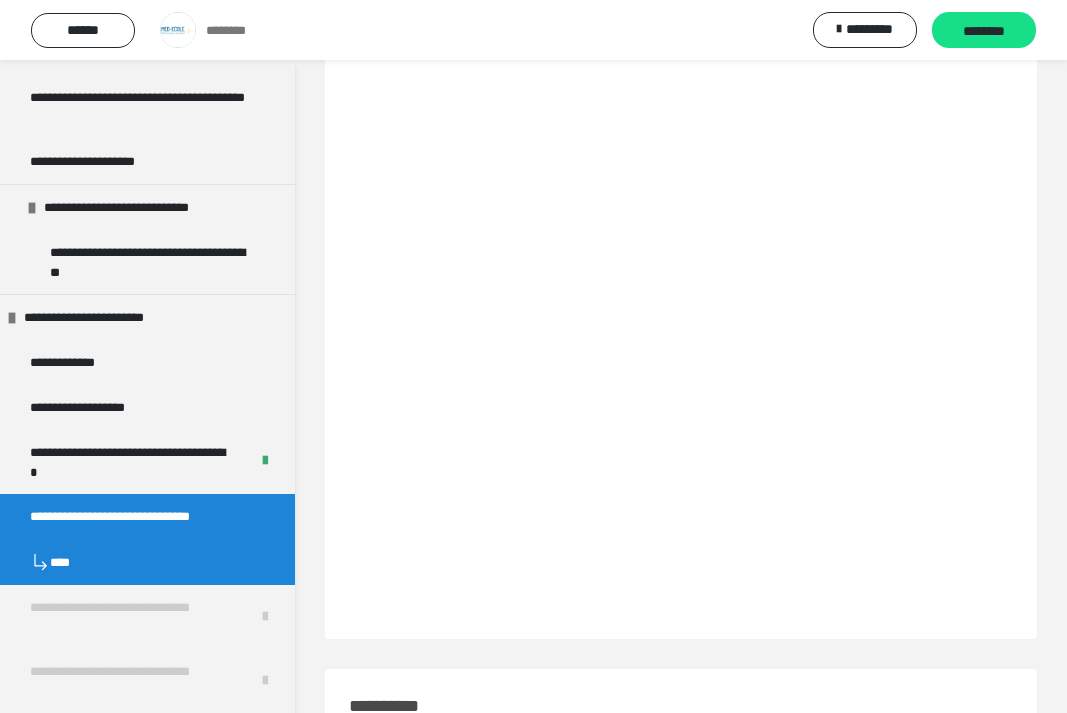 click on "********" at bounding box center [984, 31] 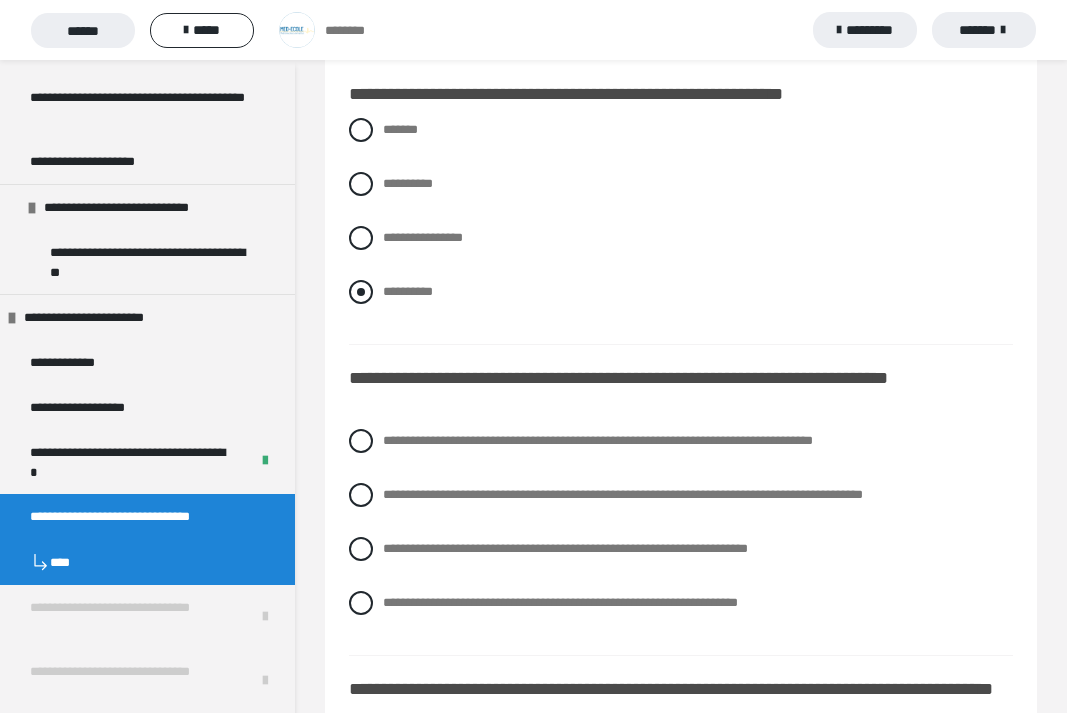 scroll, scrollTop: 87, scrollLeft: 0, axis: vertical 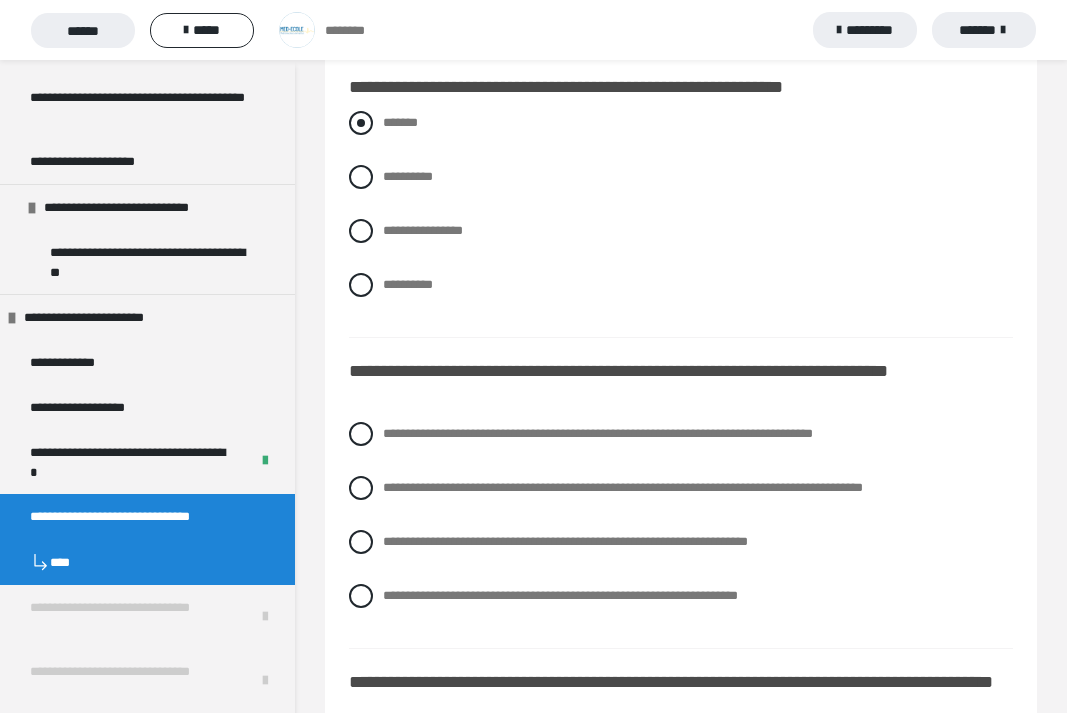 click at bounding box center [361, 123] 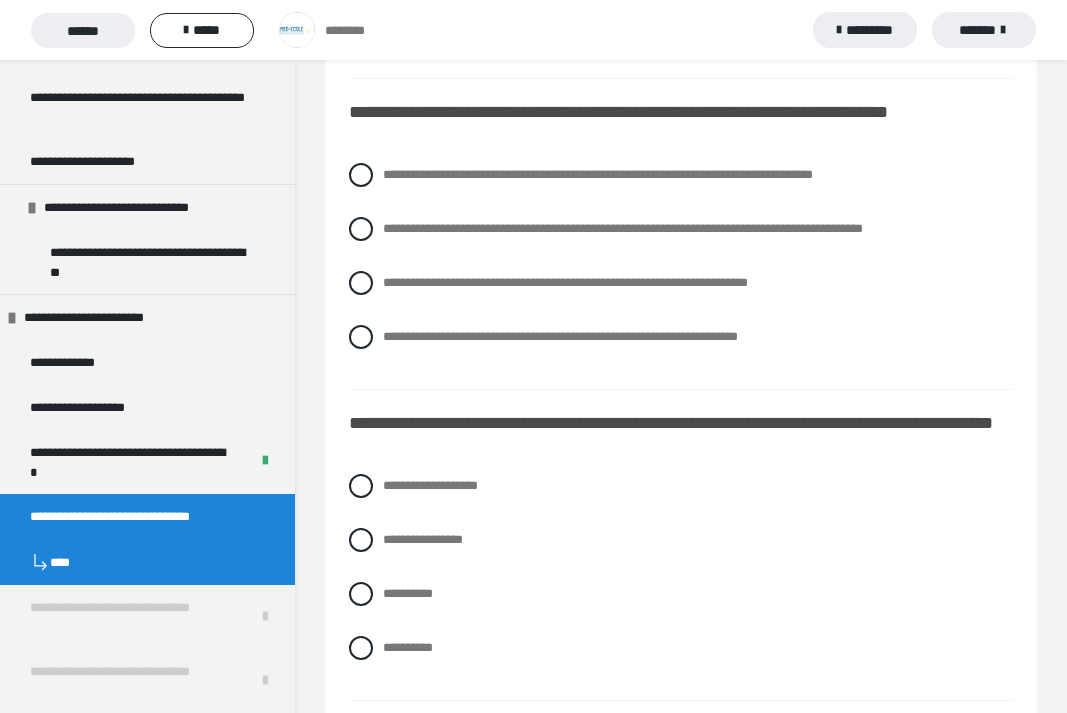scroll, scrollTop: 349, scrollLeft: 0, axis: vertical 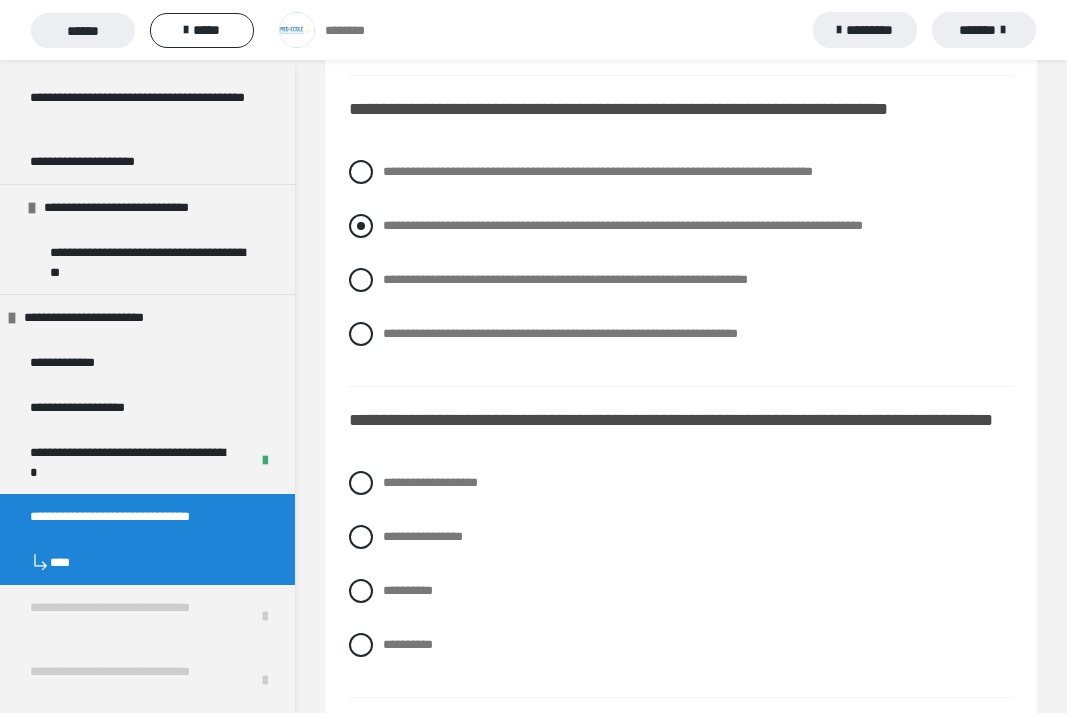 click at bounding box center (361, 226) 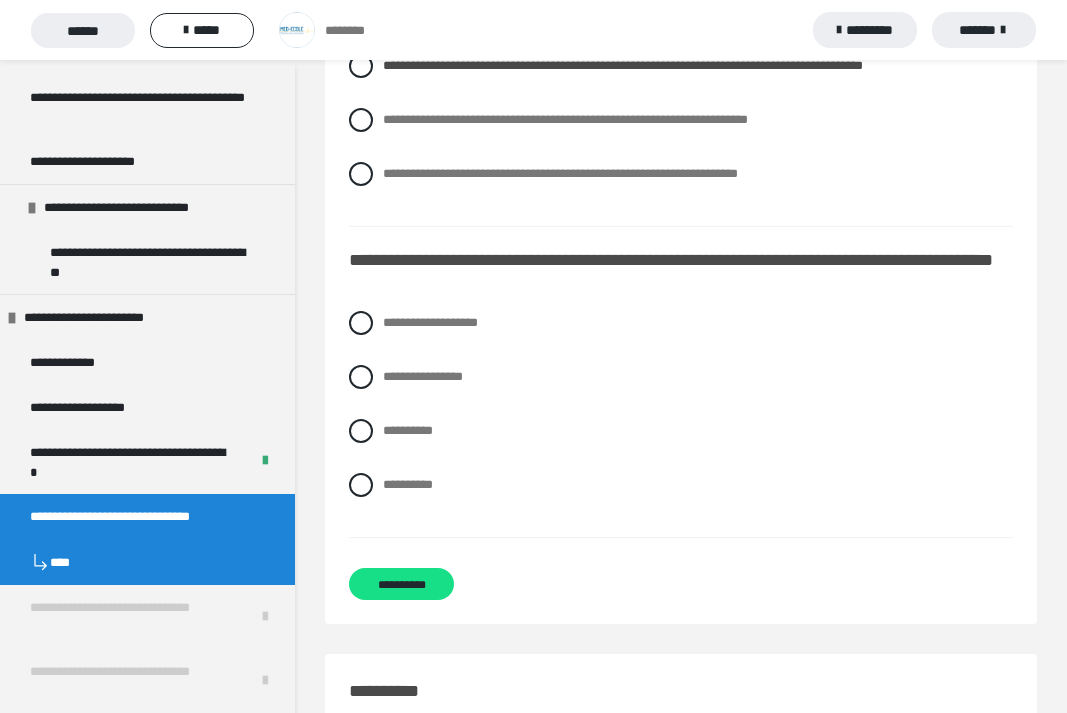scroll, scrollTop: 518, scrollLeft: 0, axis: vertical 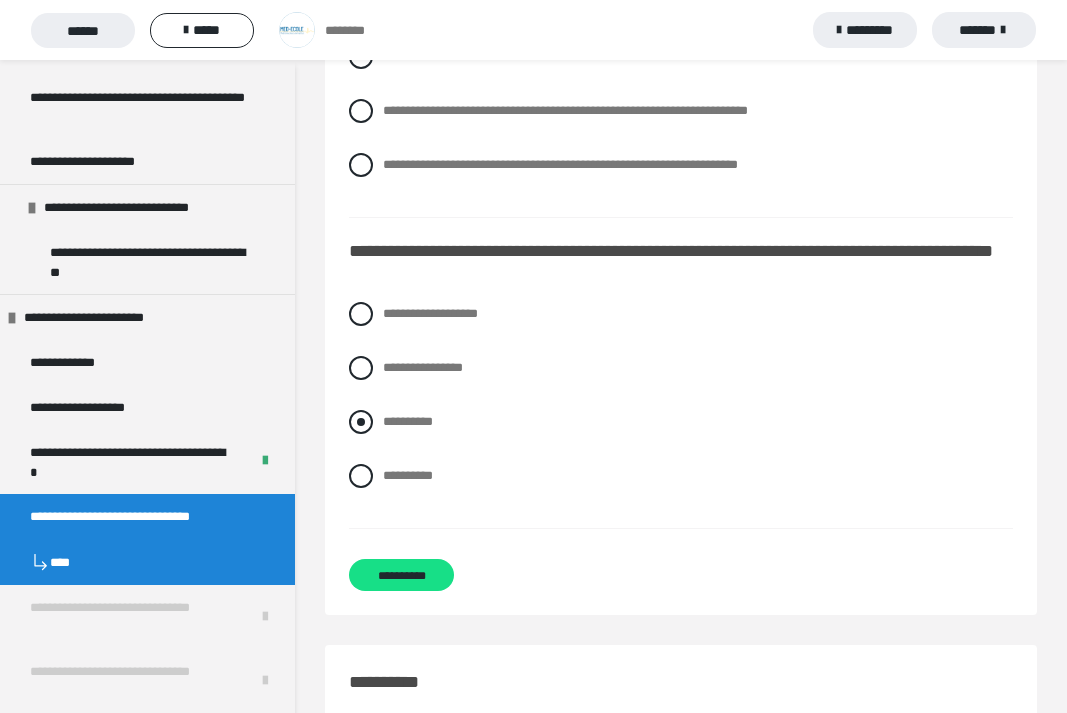 click at bounding box center (361, 422) 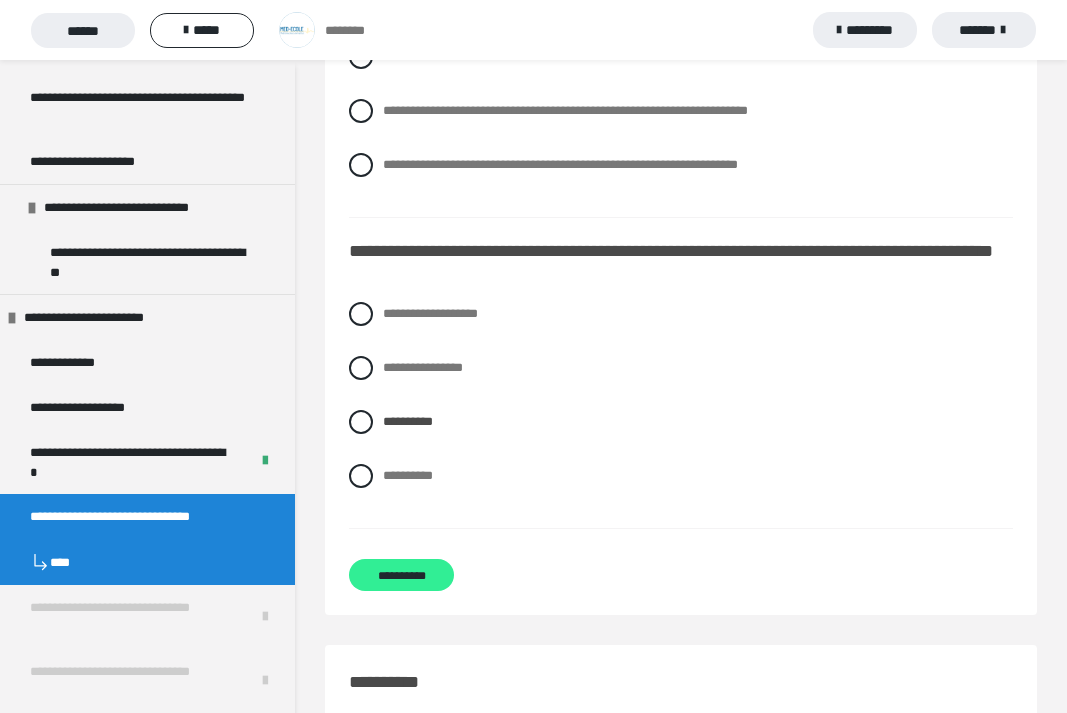 click on "**********" at bounding box center [401, 575] 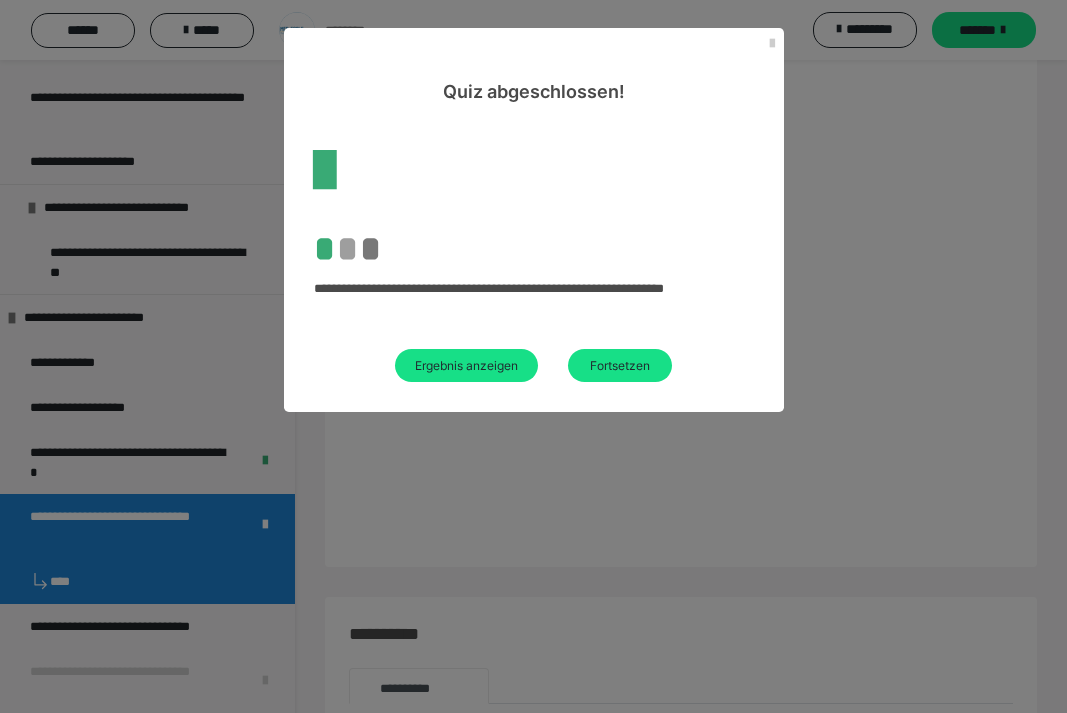 scroll, scrollTop: 233, scrollLeft: 0, axis: vertical 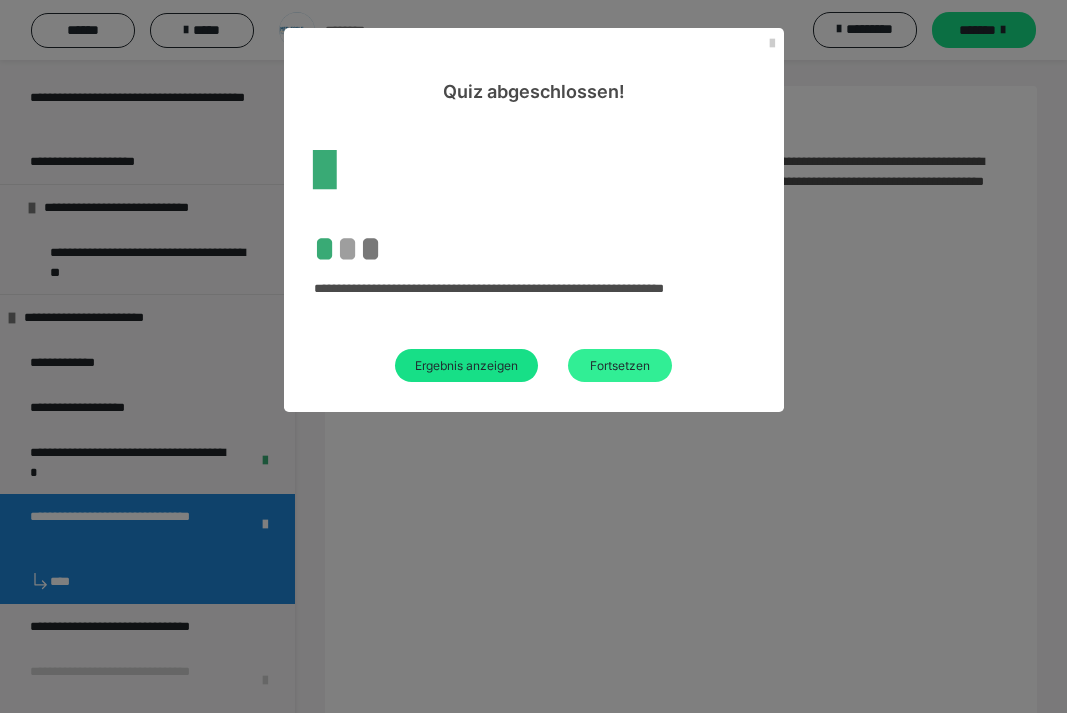click on "Fortsetzen" at bounding box center (620, 365) 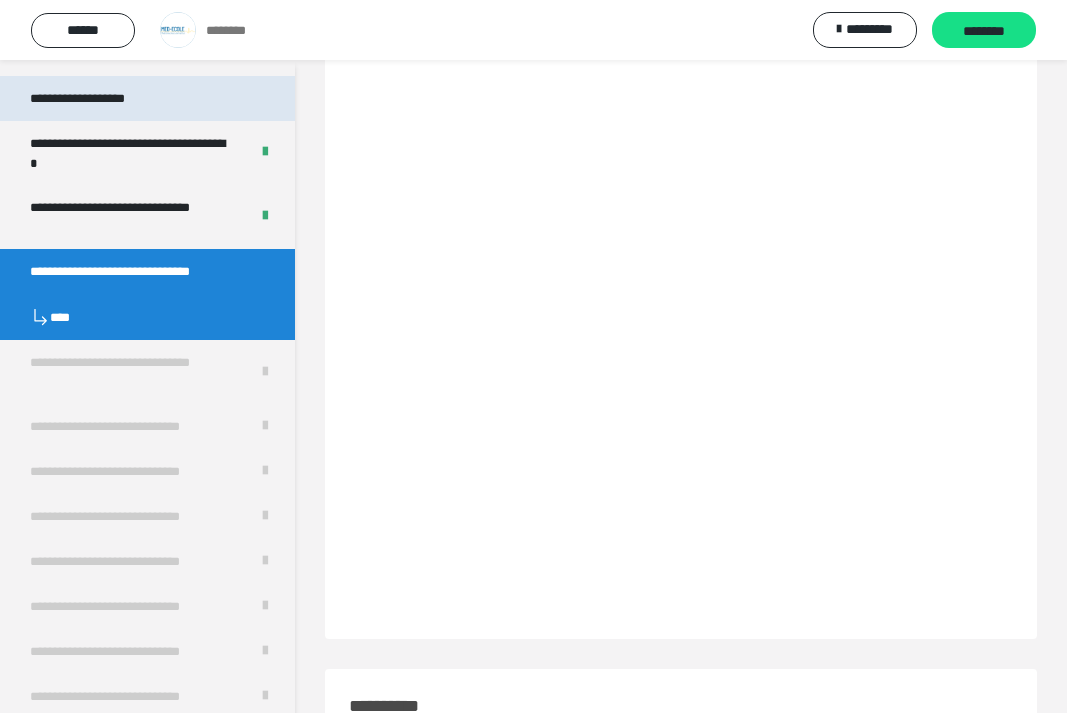 scroll, scrollTop: 685, scrollLeft: 0, axis: vertical 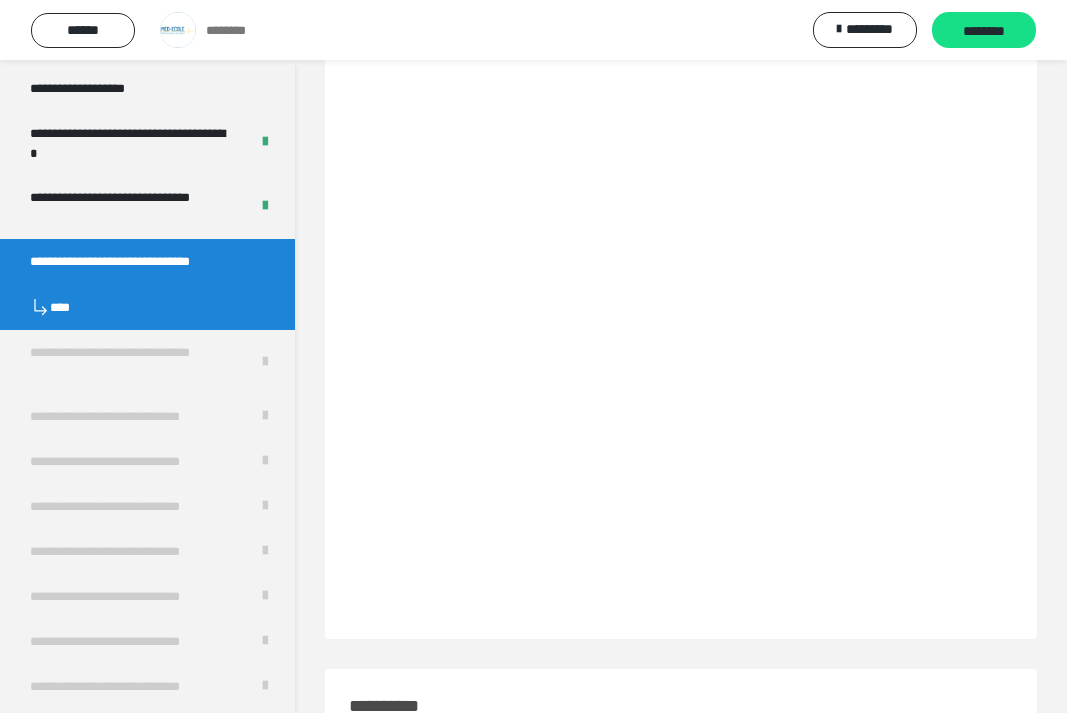 click on "********" at bounding box center (984, 31) 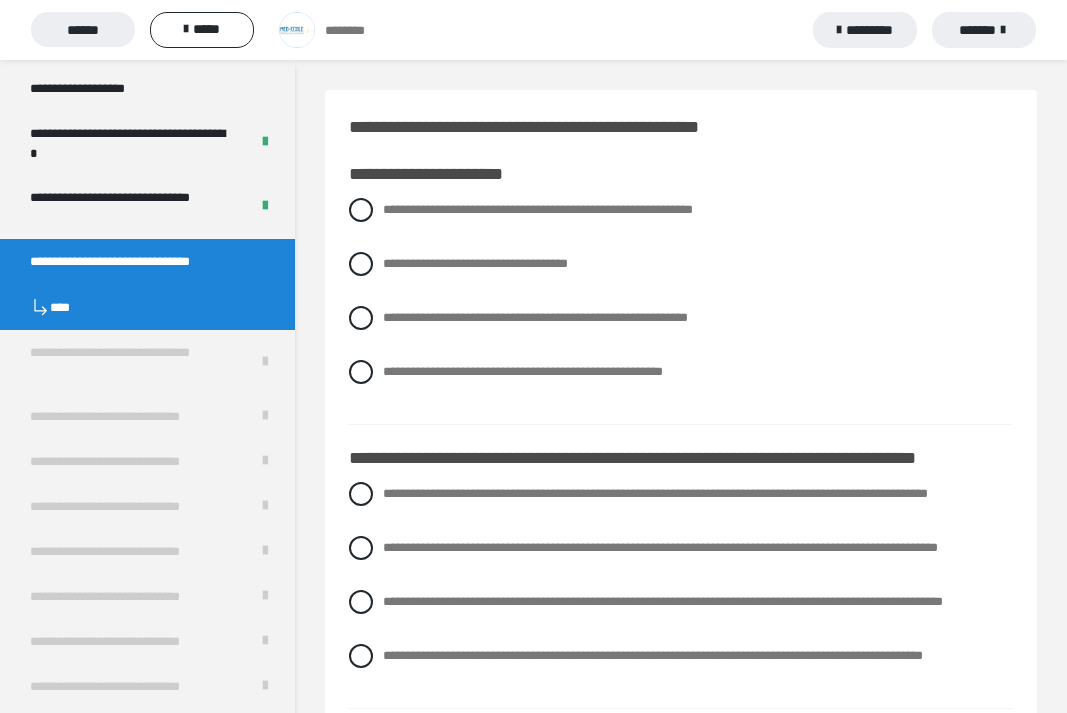 click on "*******" at bounding box center (984, 30) 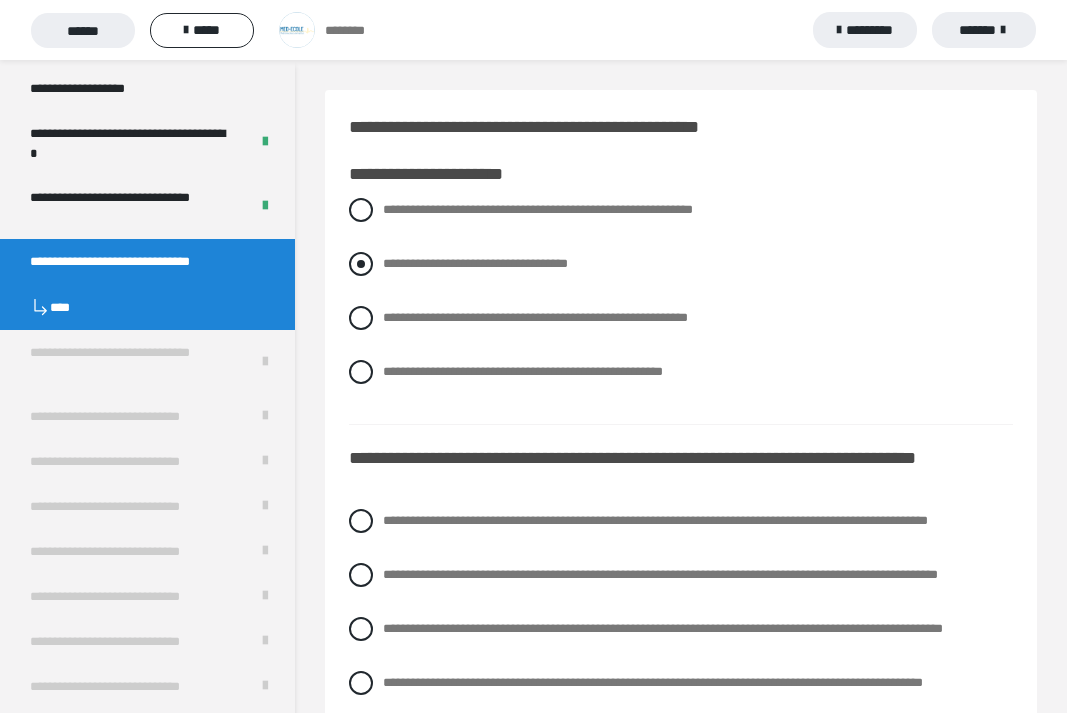 click at bounding box center (361, 264) 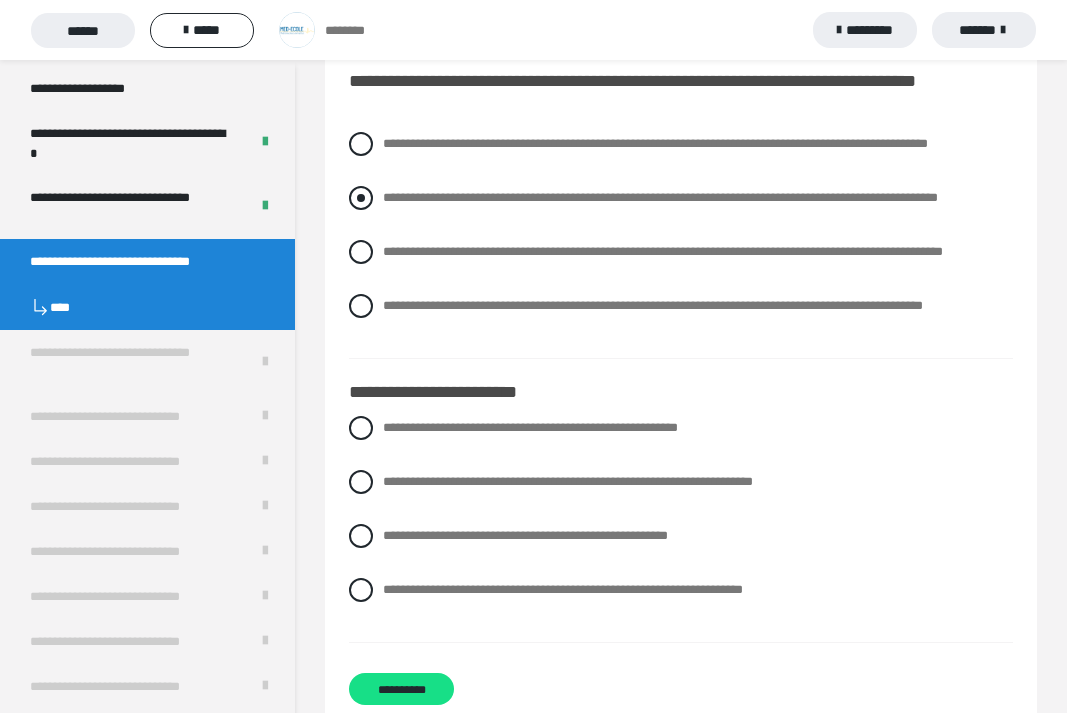 scroll, scrollTop: 385, scrollLeft: 0, axis: vertical 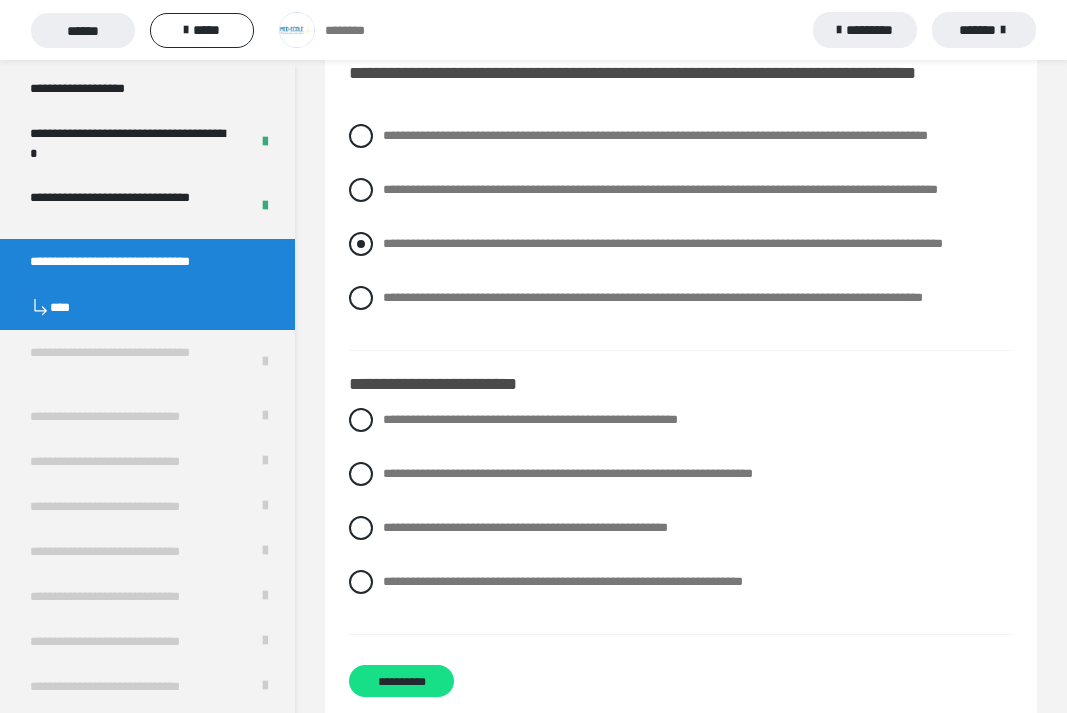 click at bounding box center (361, 244) 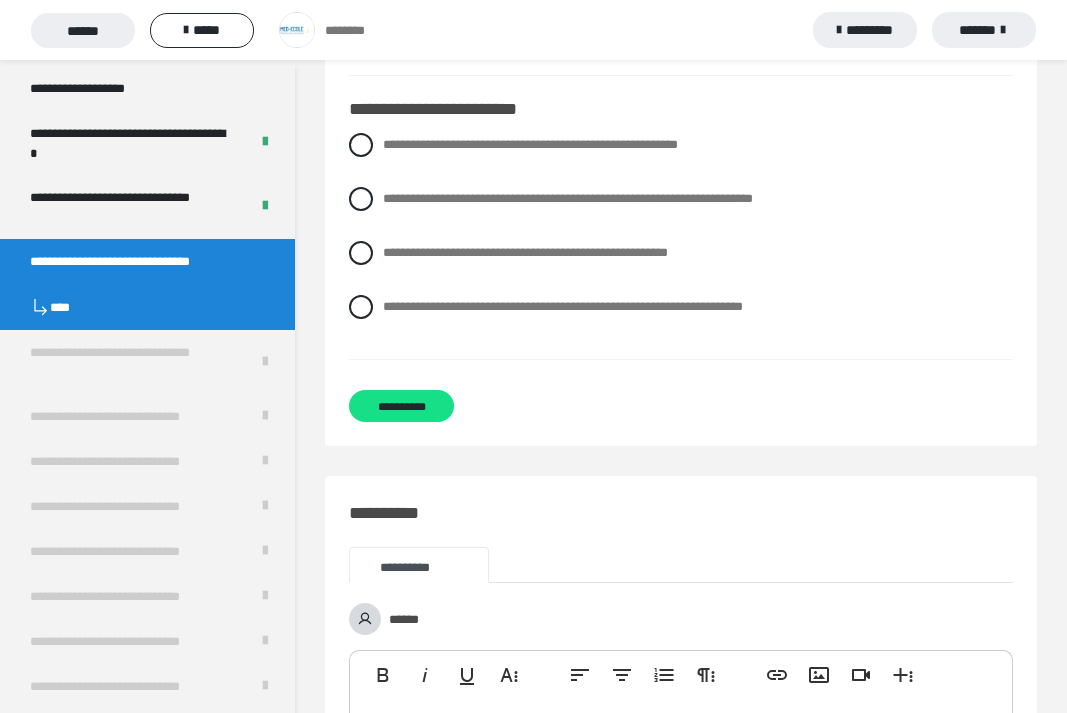 scroll, scrollTop: 662, scrollLeft: 0, axis: vertical 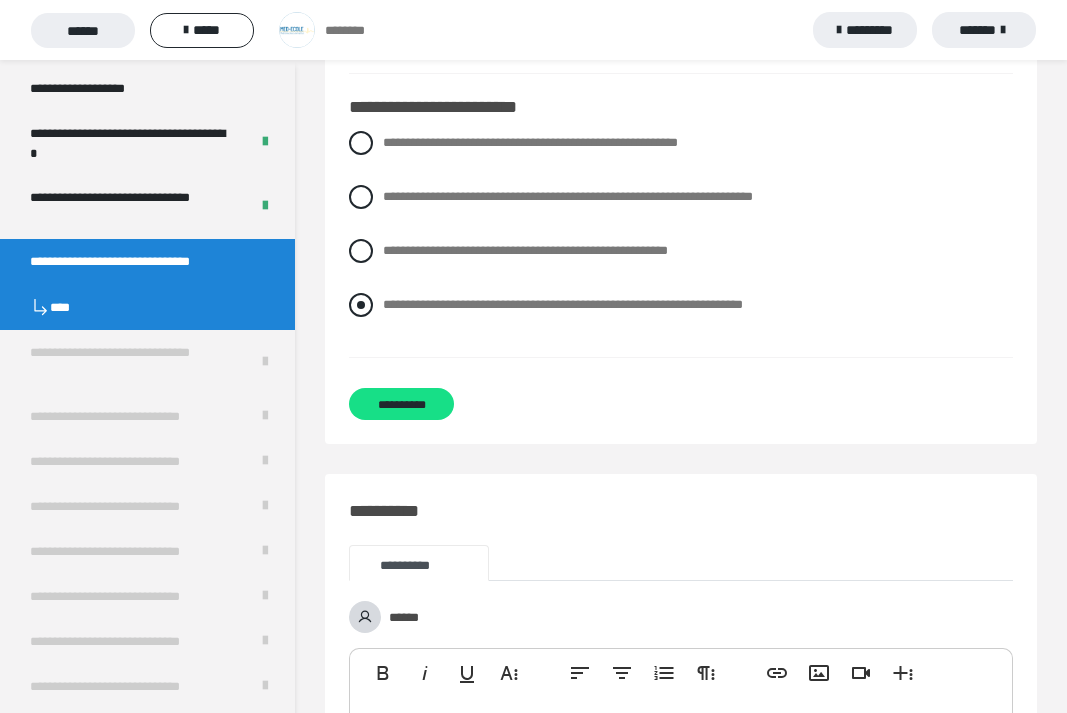 click at bounding box center [361, 305] 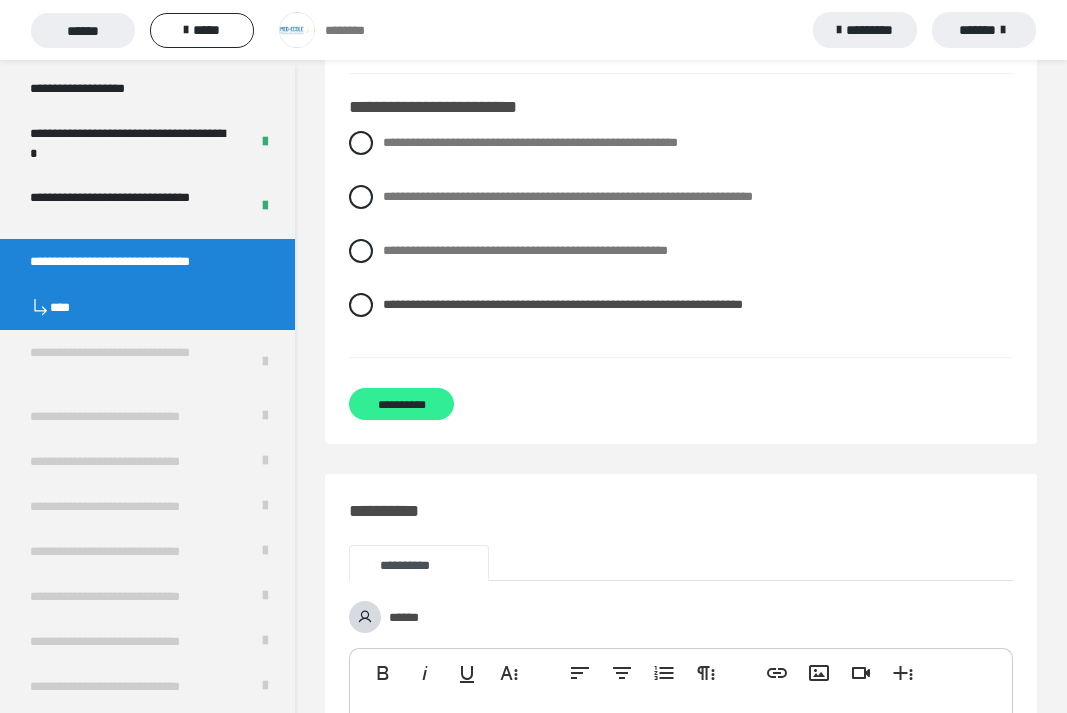 click on "**********" at bounding box center [401, 404] 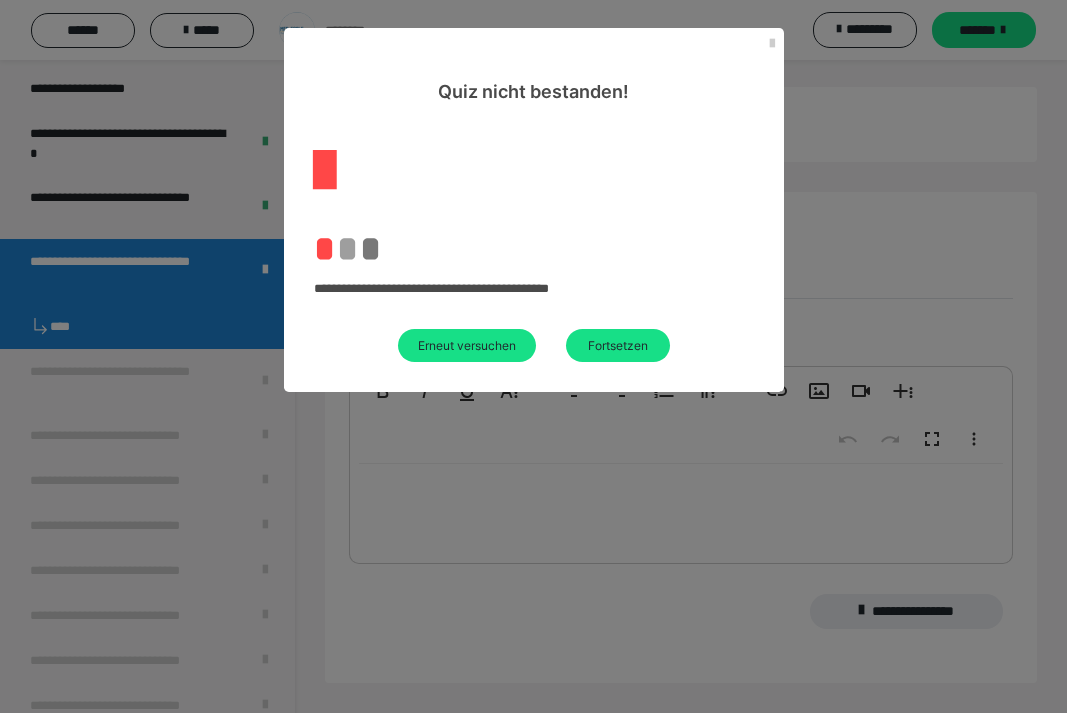 scroll, scrollTop: 233, scrollLeft: 0, axis: vertical 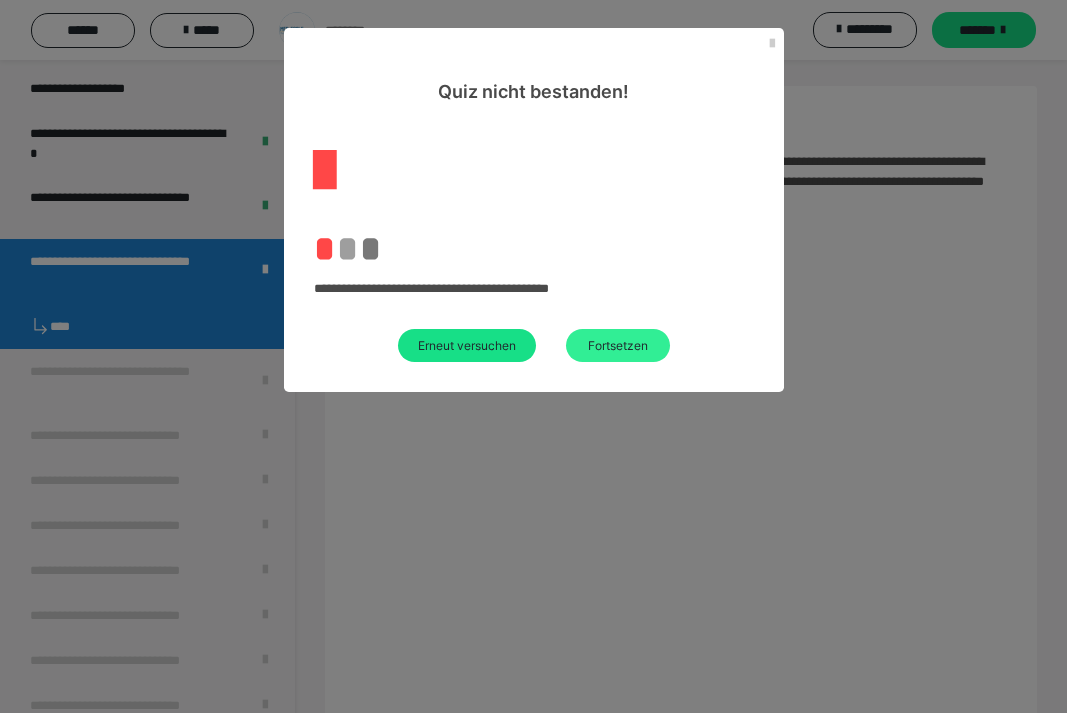 click on "Fortsetzen" at bounding box center (618, 345) 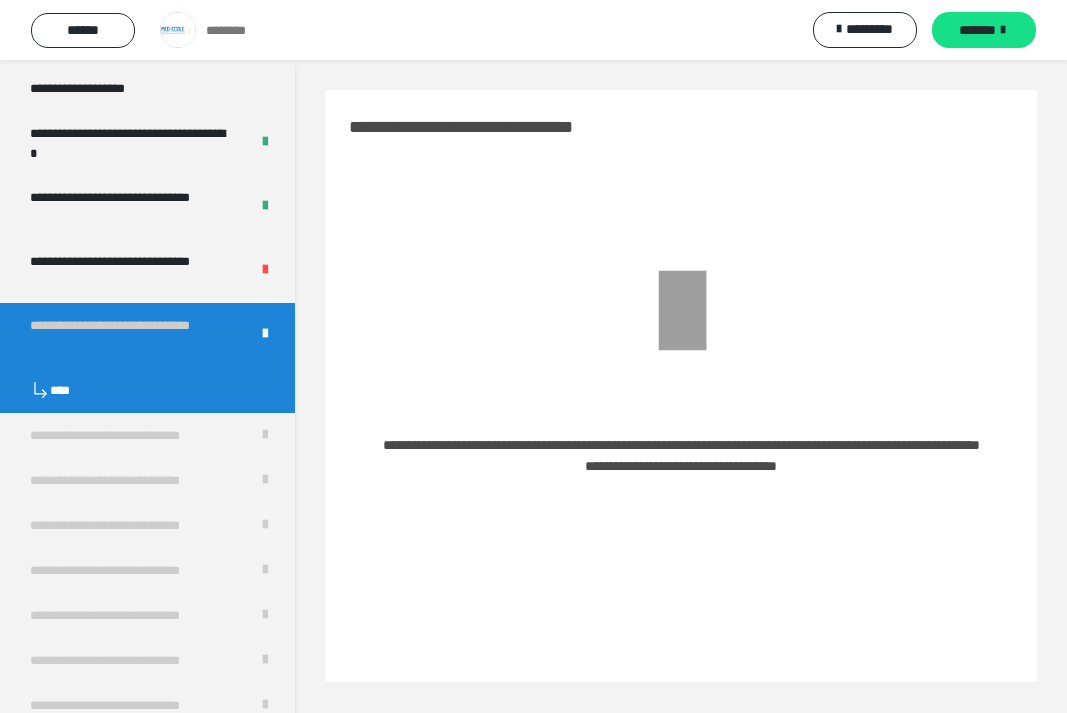 scroll, scrollTop: 0, scrollLeft: 0, axis: both 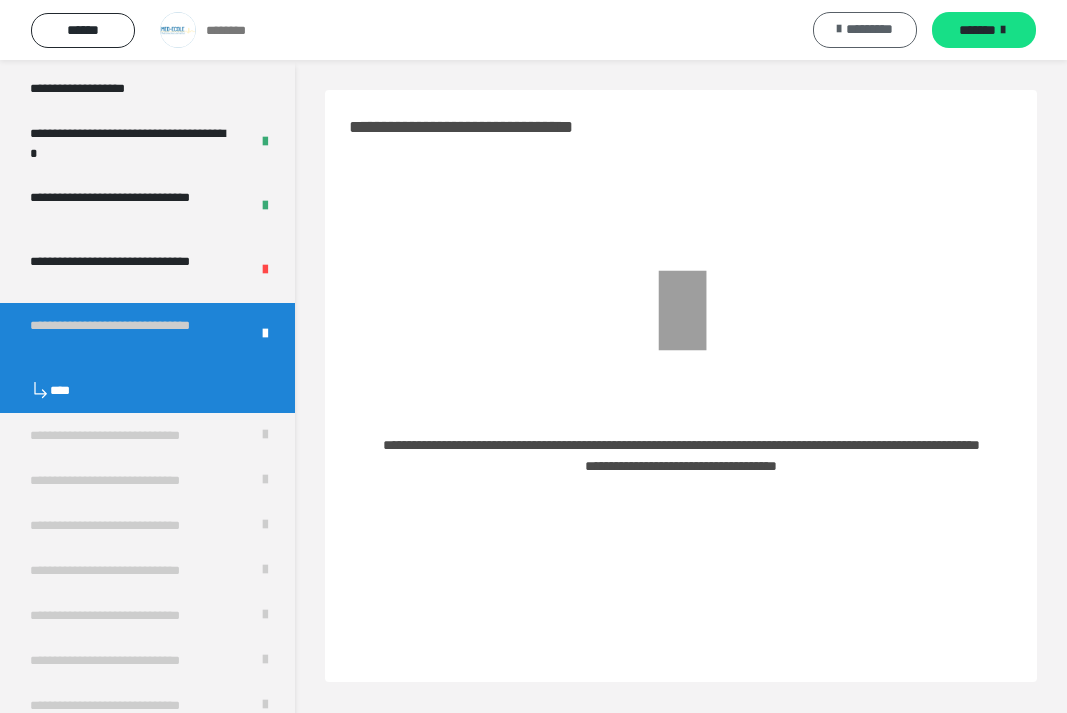 click on "*********" at bounding box center [869, 29] 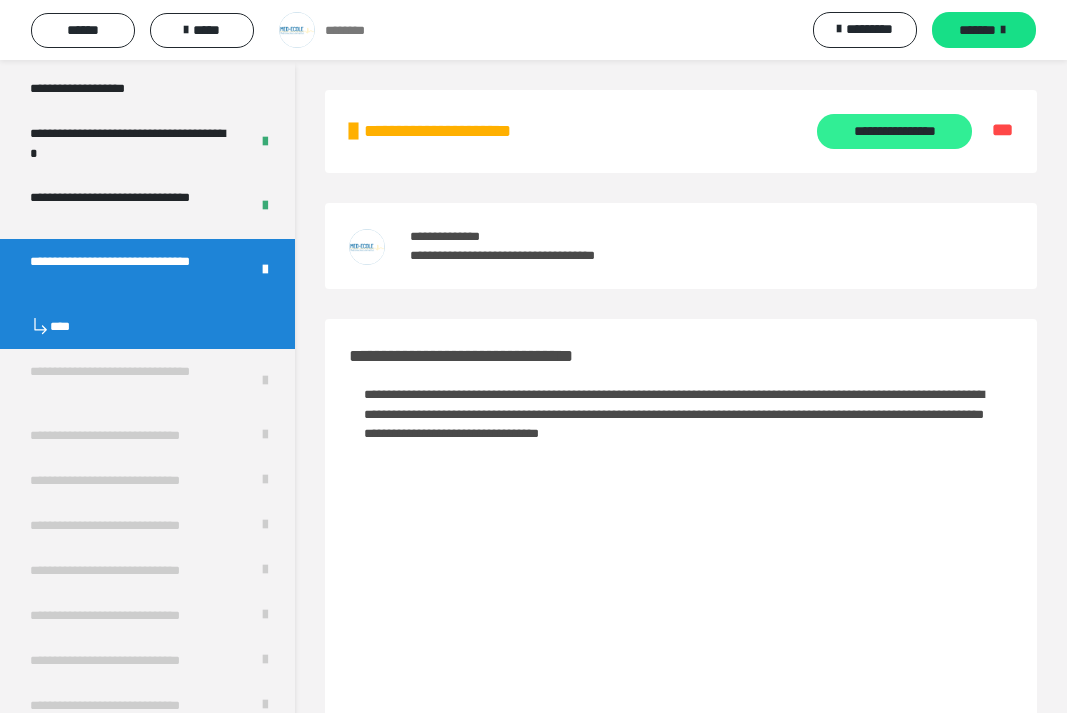 click on "**********" at bounding box center [894, 131] 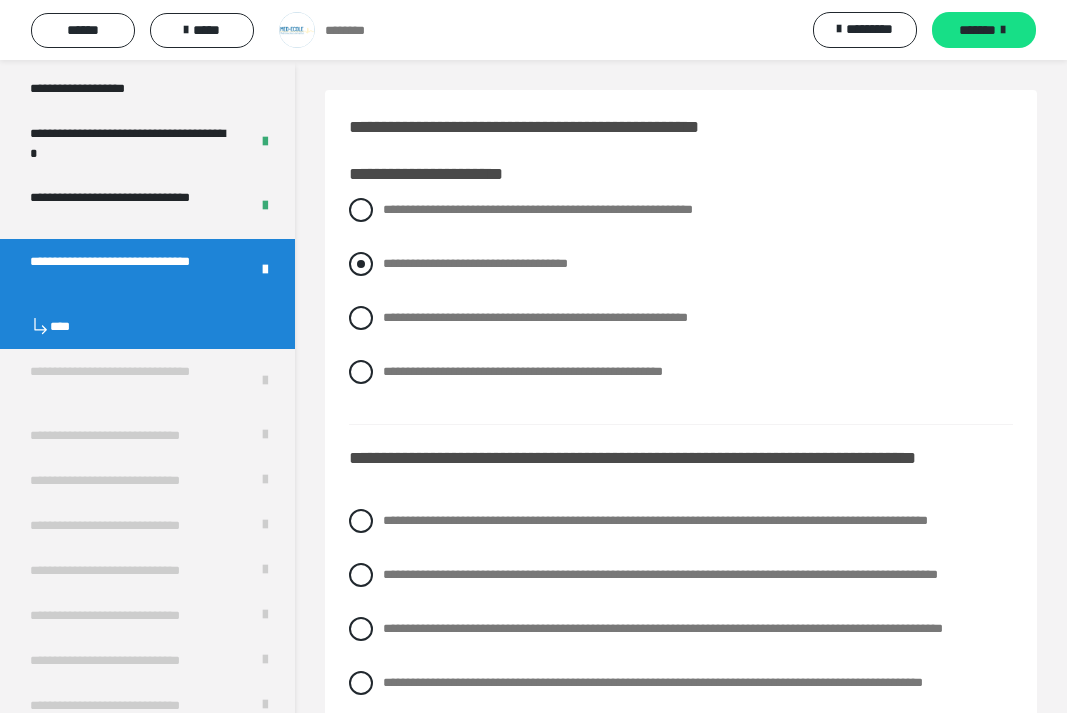 click at bounding box center [361, 264] 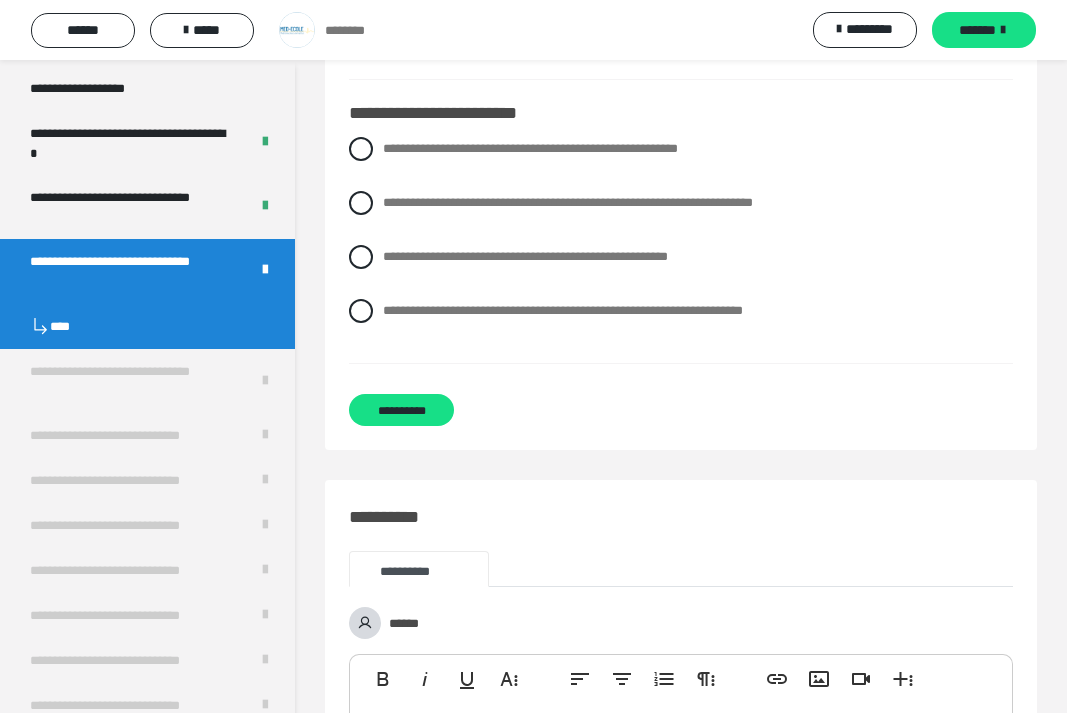 scroll, scrollTop: 713, scrollLeft: 0, axis: vertical 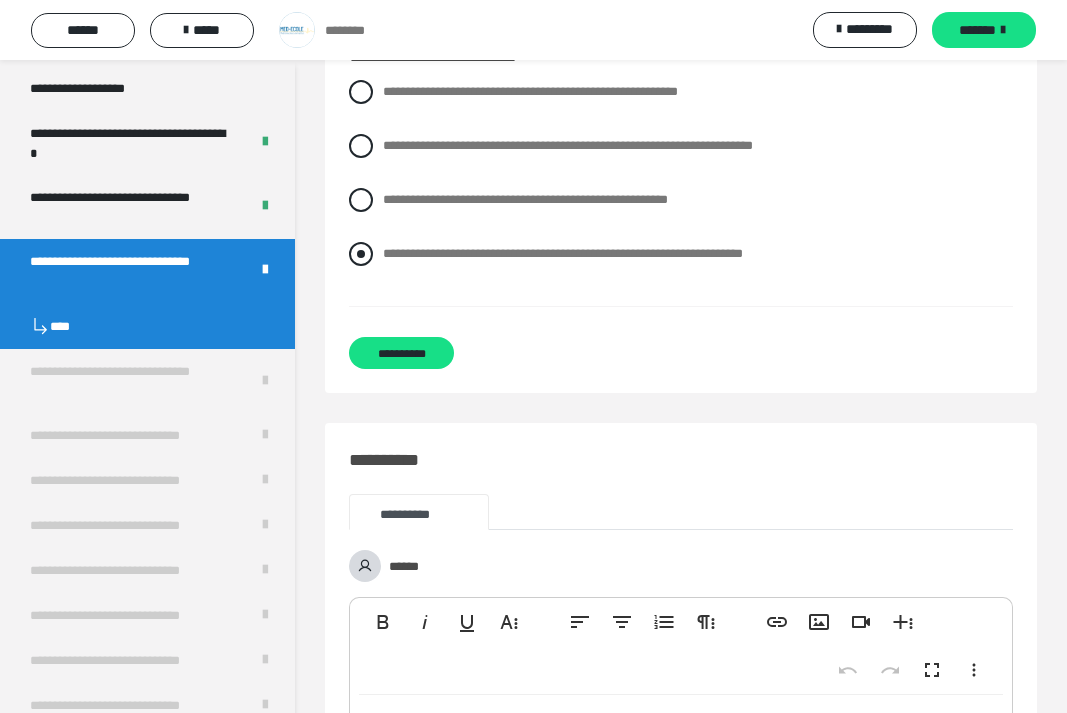 click at bounding box center (361, 254) 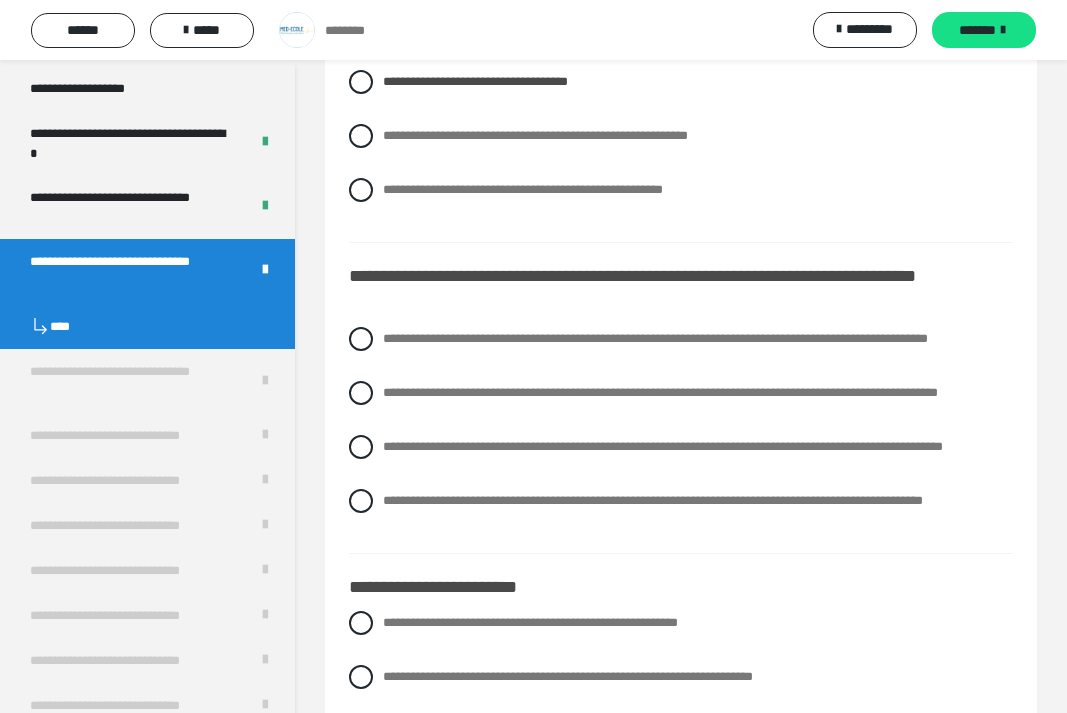 scroll, scrollTop: 186, scrollLeft: 0, axis: vertical 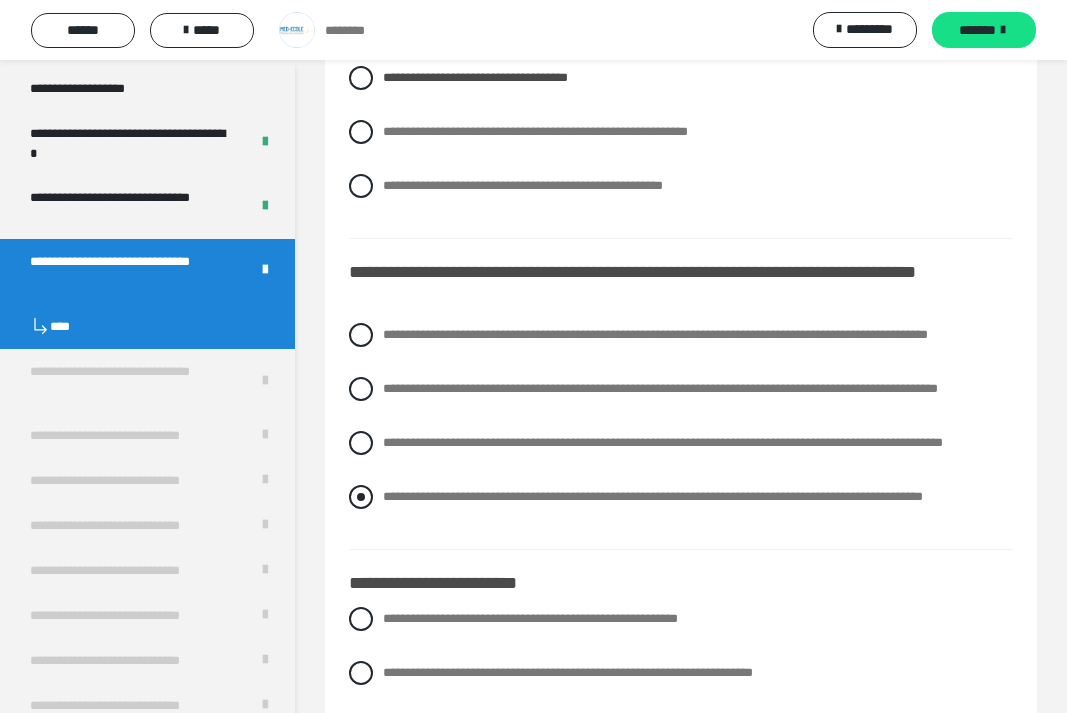 click at bounding box center (361, 497) 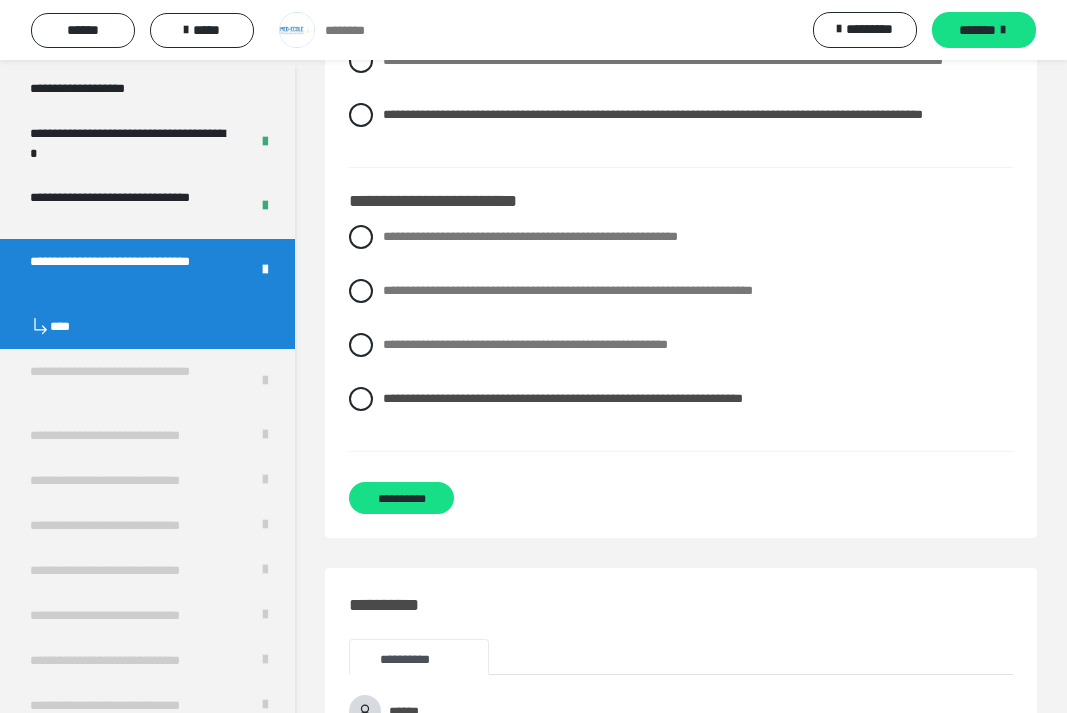 scroll, scrollTop: 603, scrollLeft: 0, axis: vertical 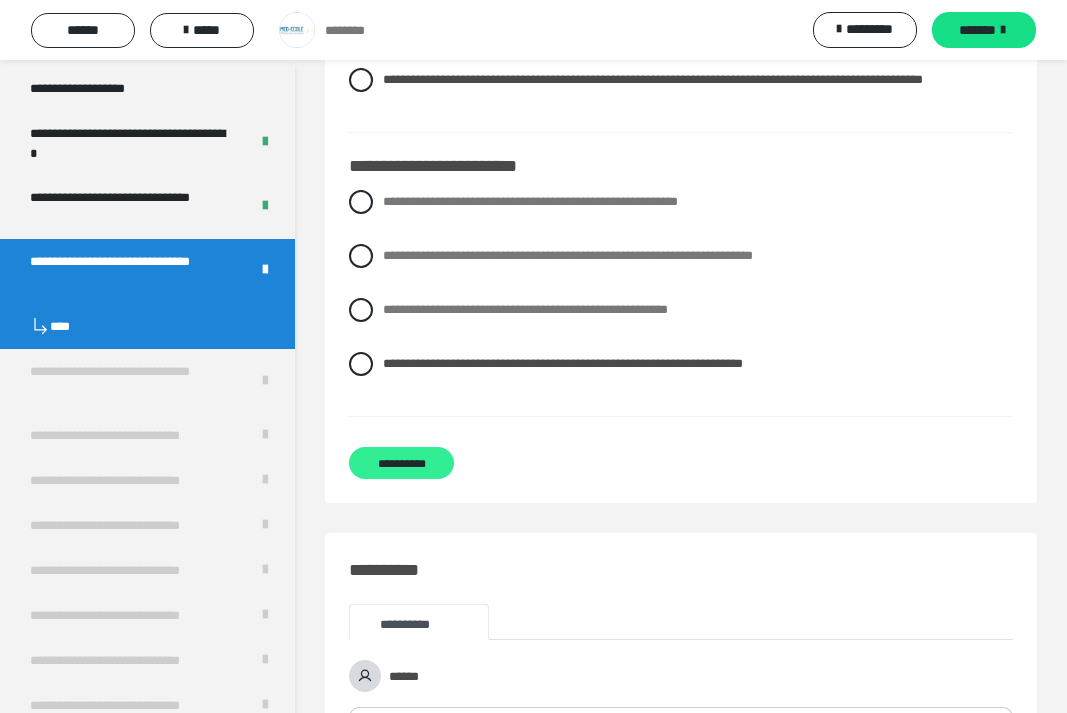 click on "**********" at bounding box center (401, 463) 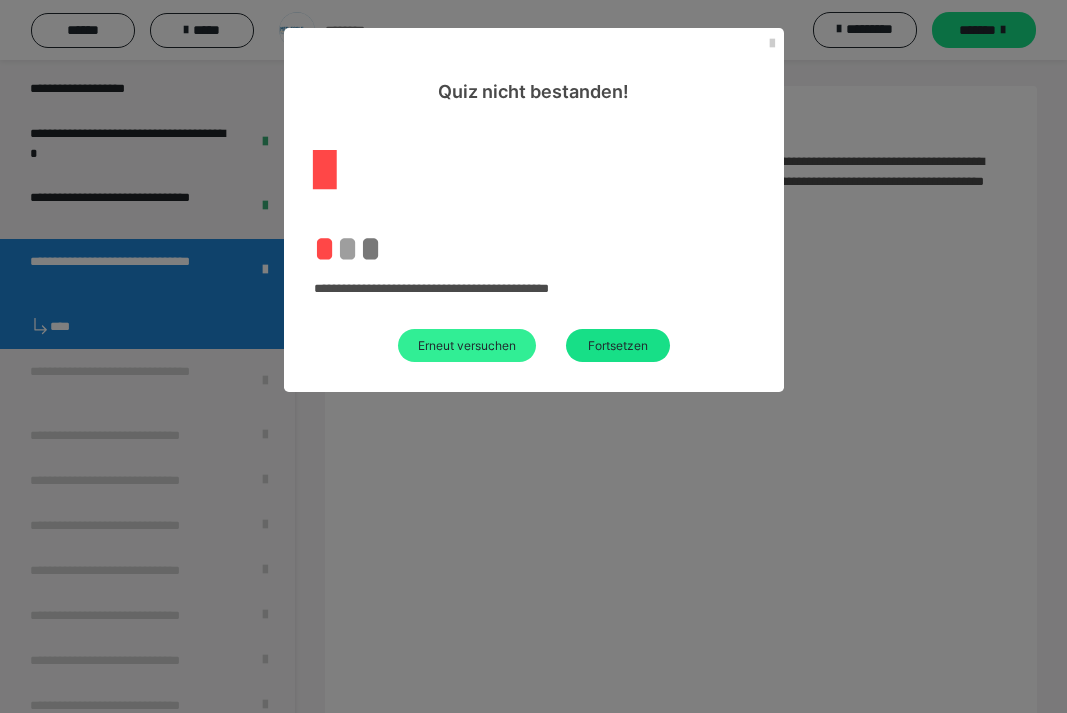 click on "Erneut versuchen" at bounding box center [467, 345] 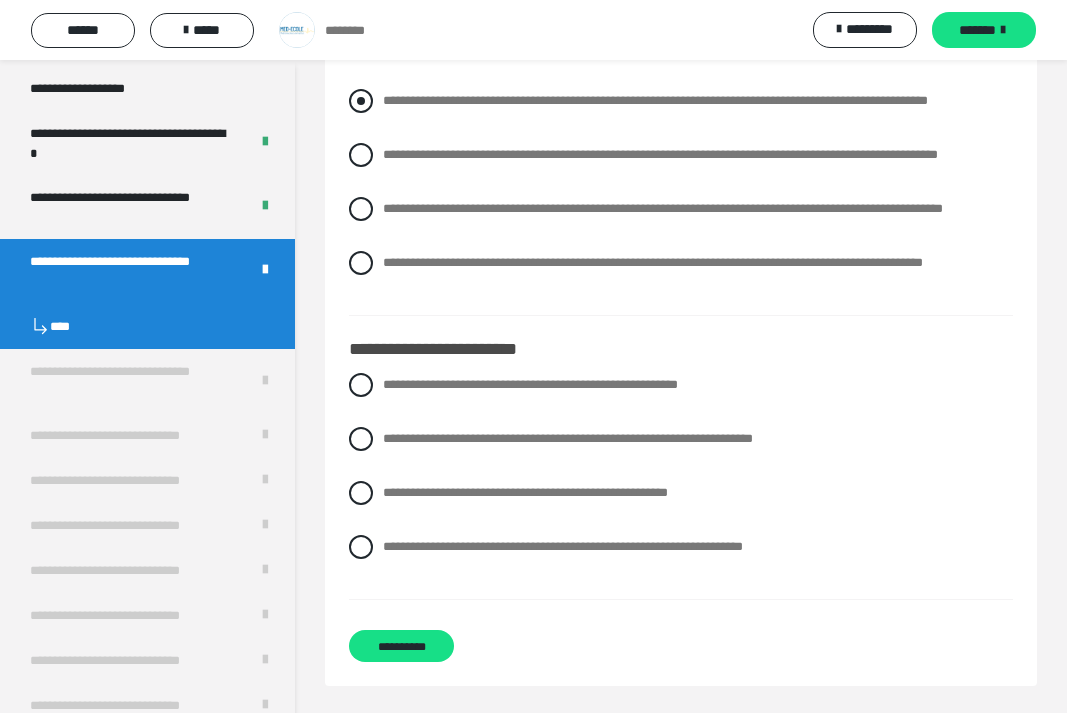 scroll, scrollTop: 452, scrollLeft: 0, axis: vertical 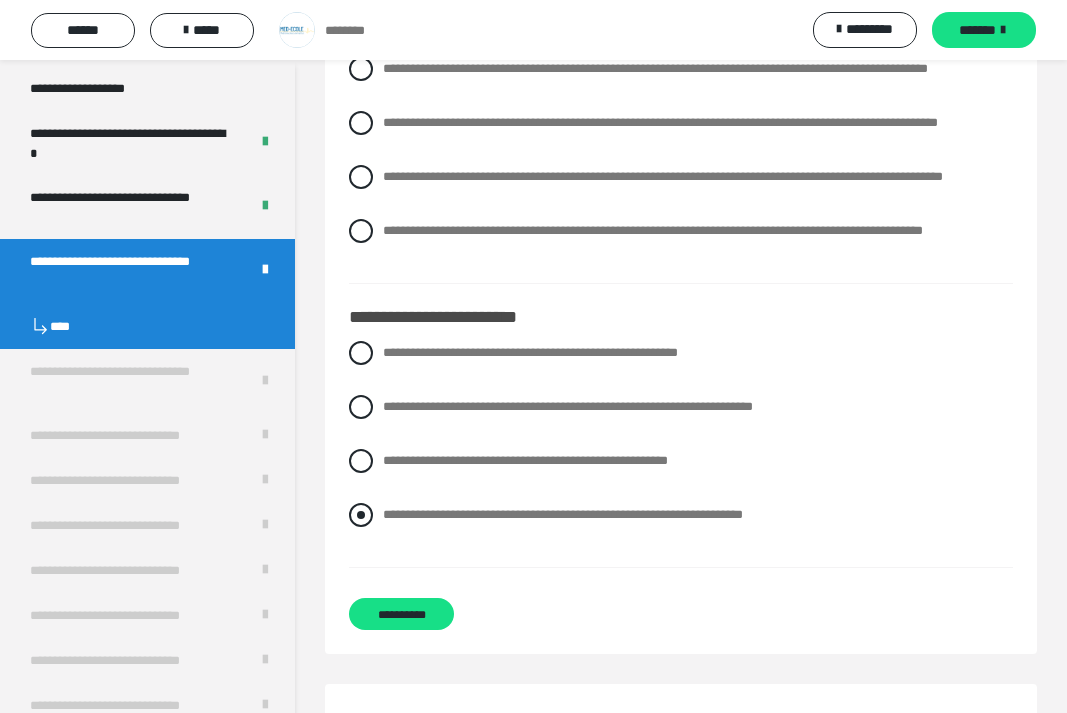 click at bounding box center (361, 515) 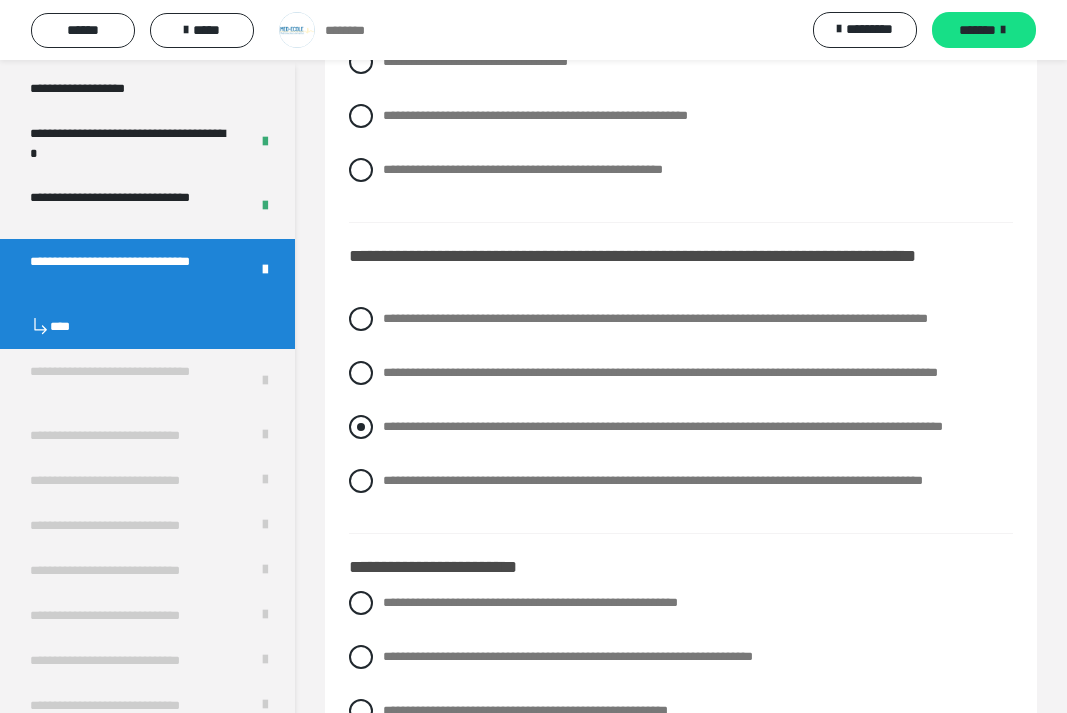 scroll, scrollTop: 200, scrollLeft: 0, axis: vertical 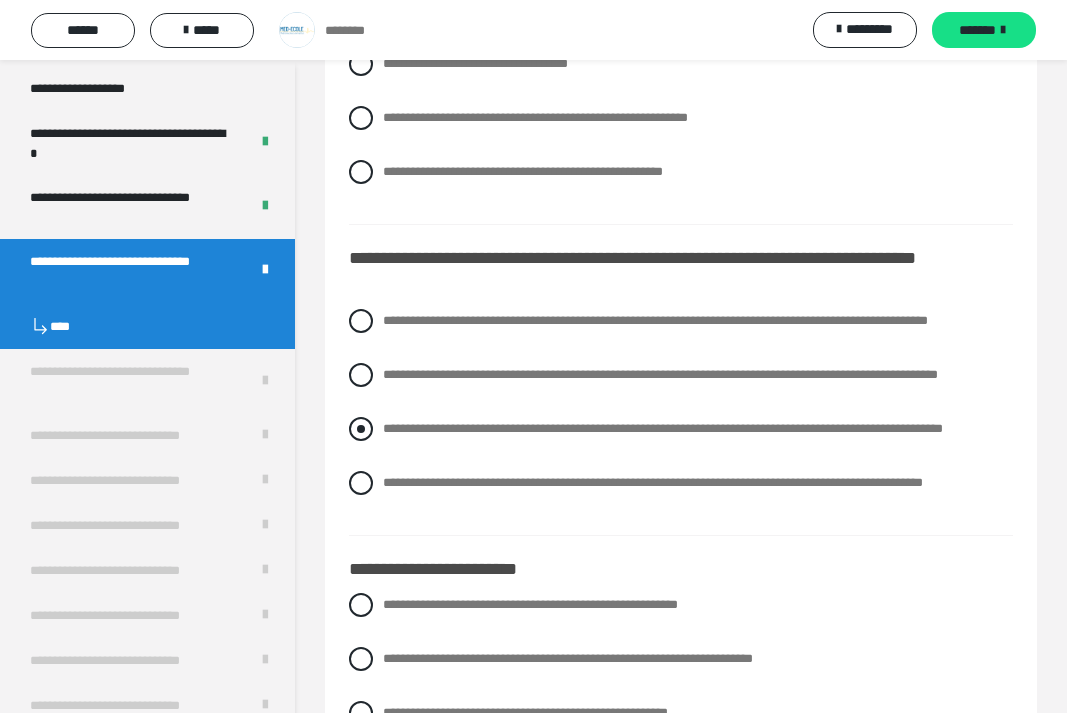 click at bounding box center [361, 429] 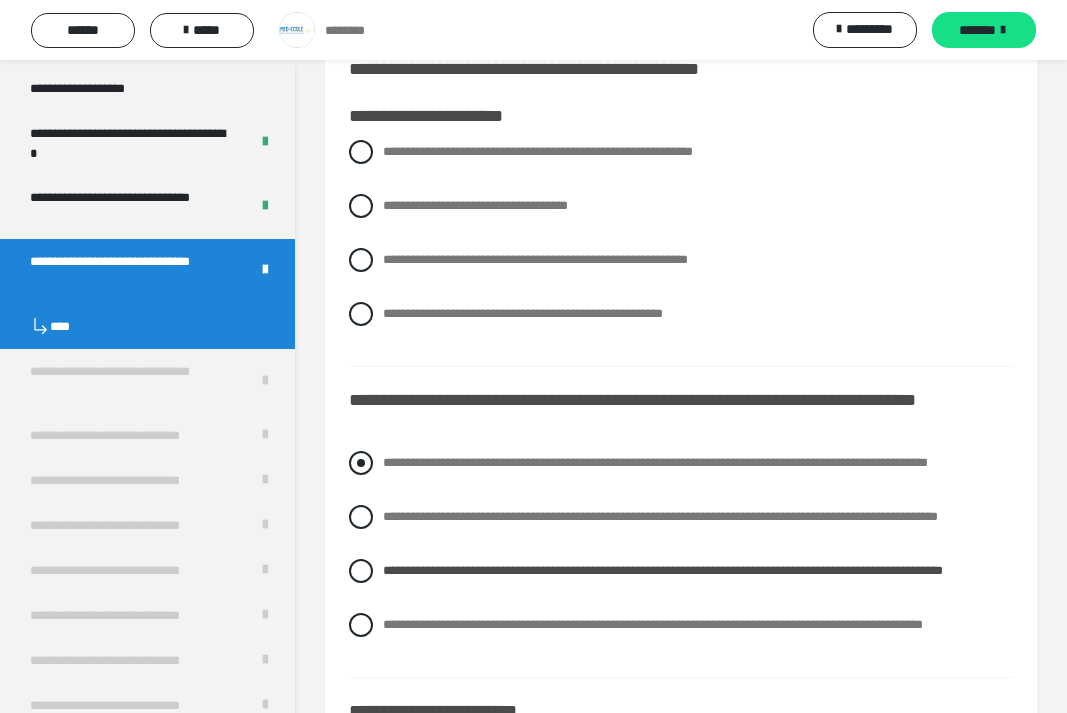 scroll, scrollTop: 45, scrollLeft: 0, axis: vertical 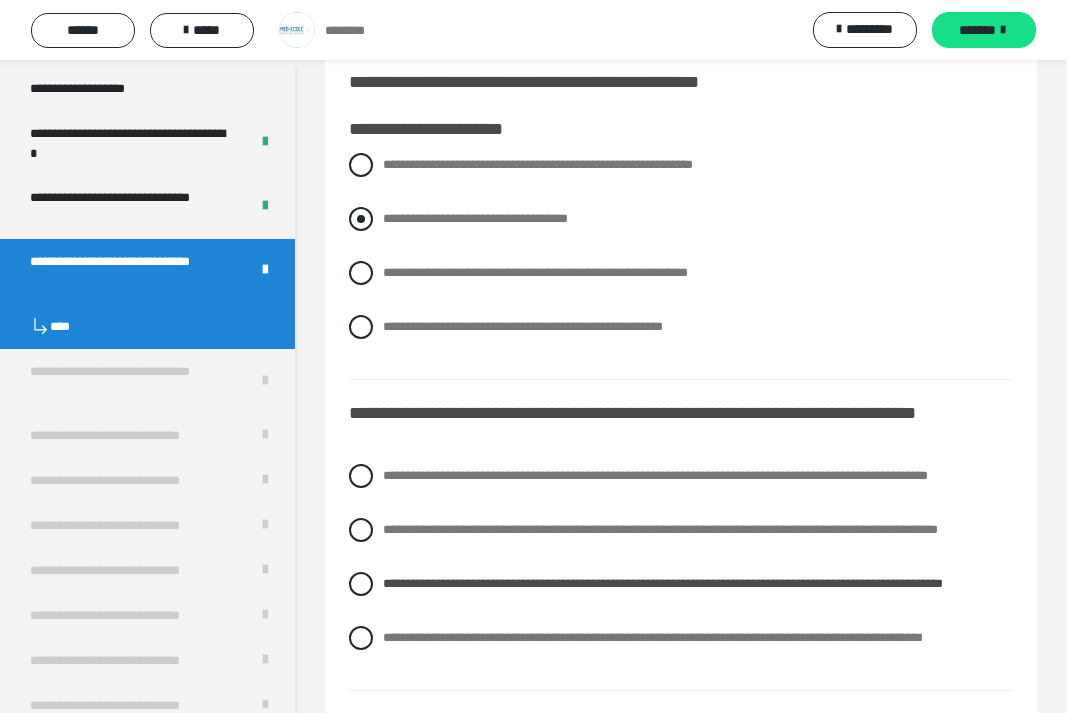 click at bounding box center [361, 219] 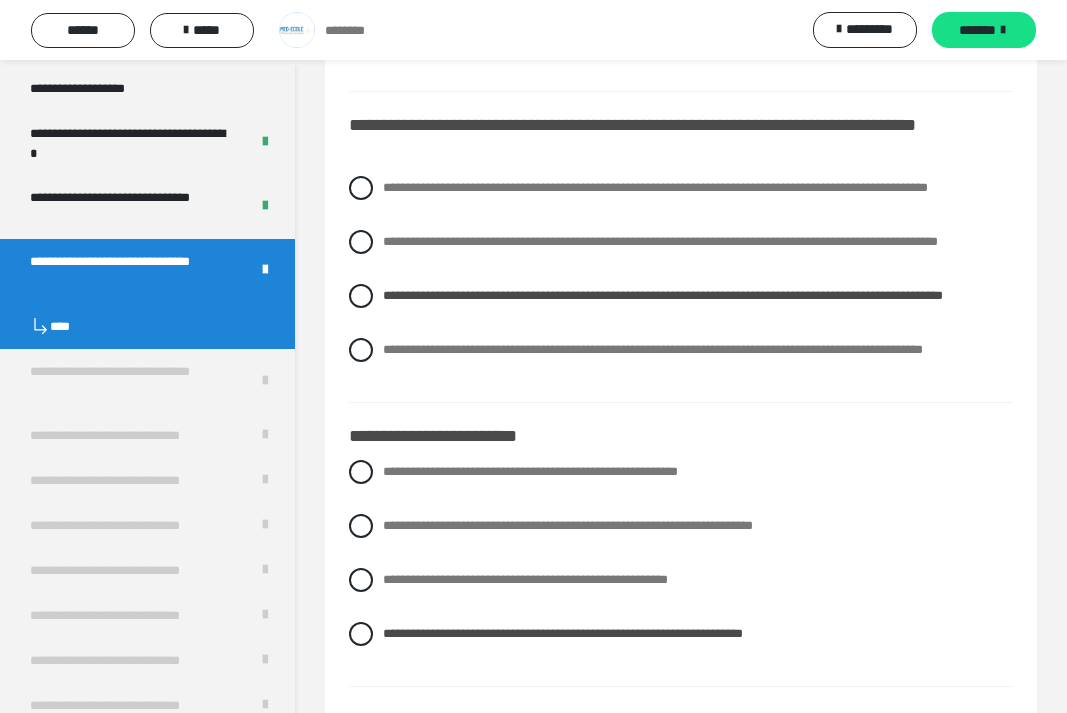 scroll, scrollTop: 640, scrollLeft: 0, axis: vertical 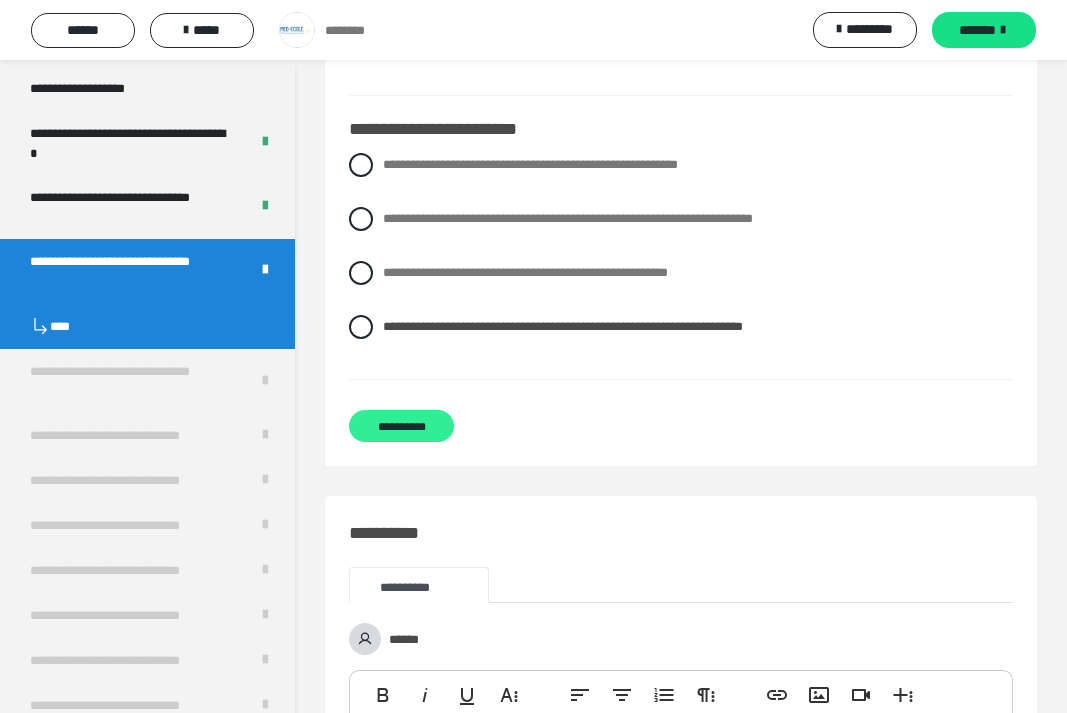click on "**********" at bounding box center [401, 426] 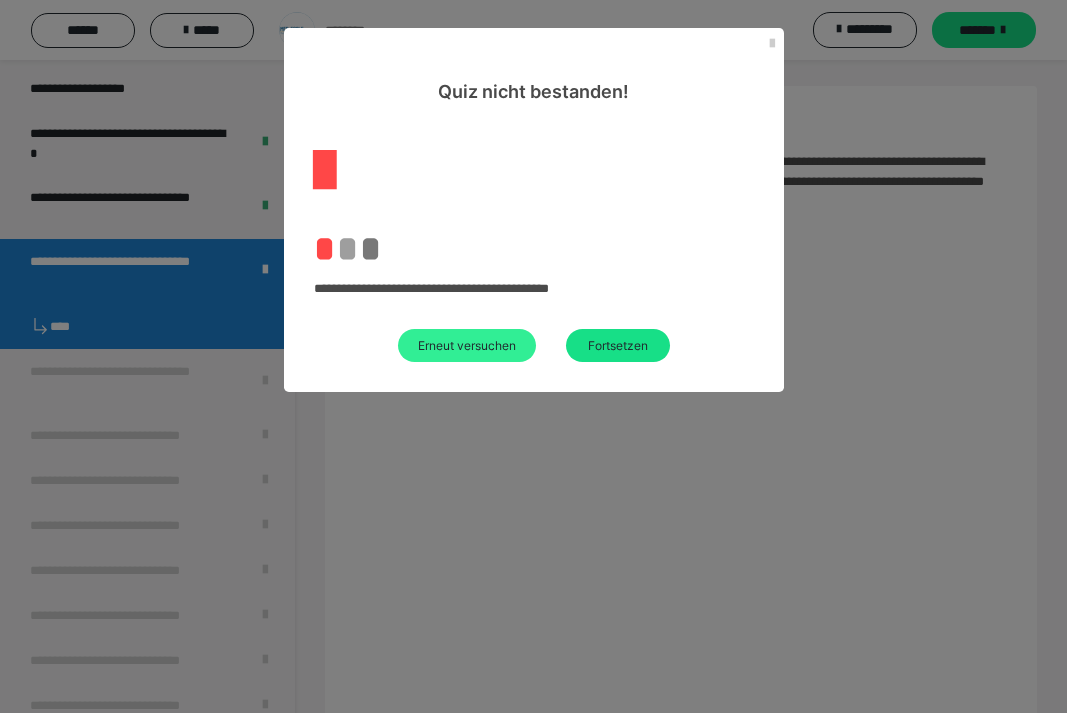 click on "Erneut versuchen" at bounding box center (467, 345) 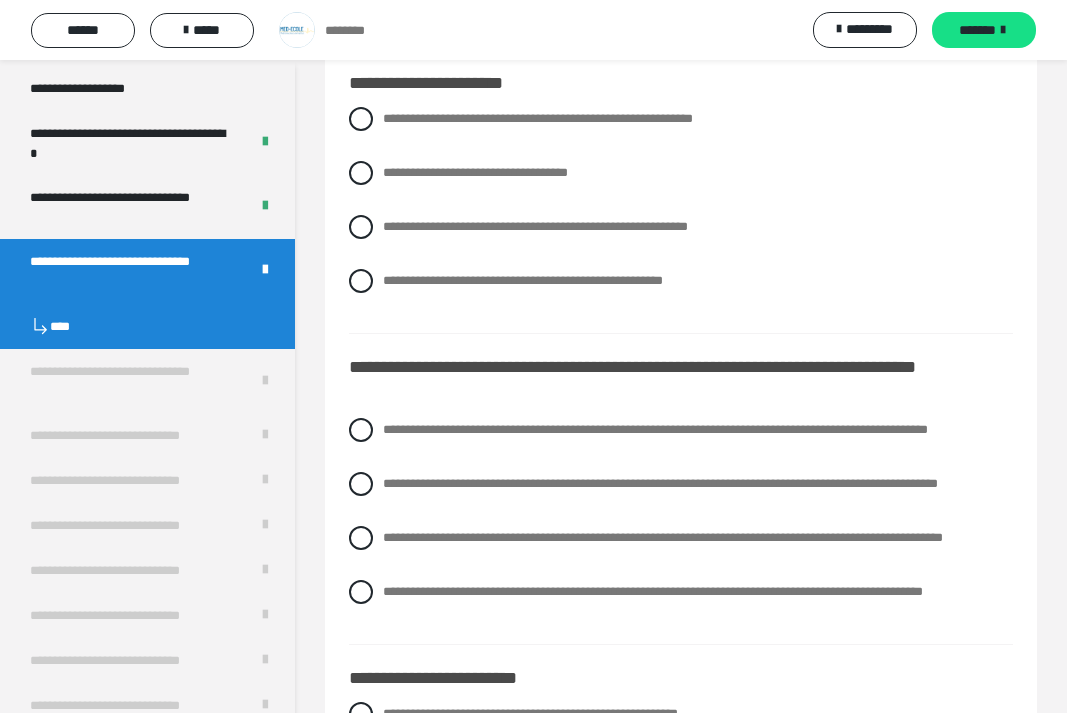 scroll, scrollTop: 54, scrollLeft: 0, axis: vertical 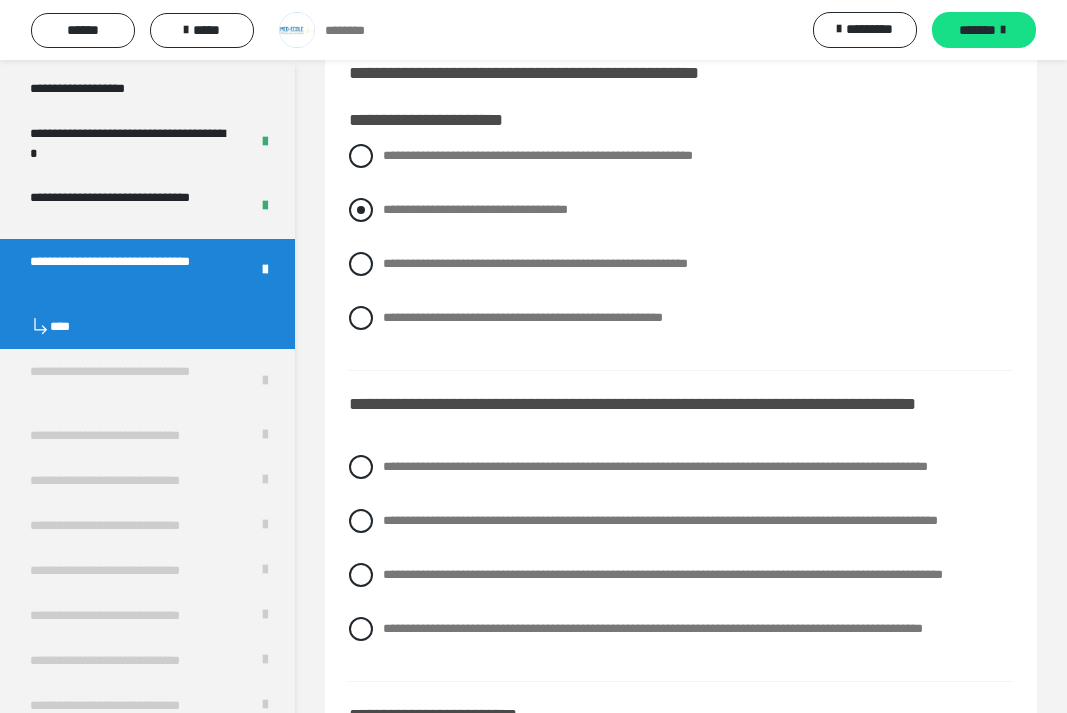 click at bounding box center [361, 210] 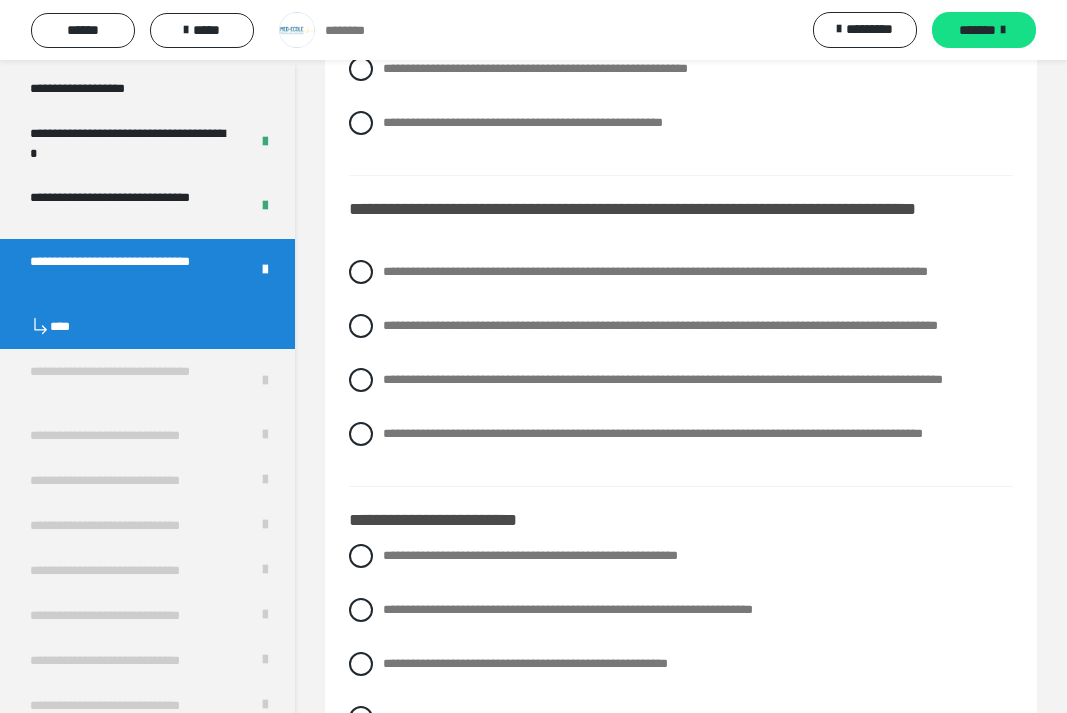 scroll, scrollTop: 253, scrollLeft: 0, axis: vertical 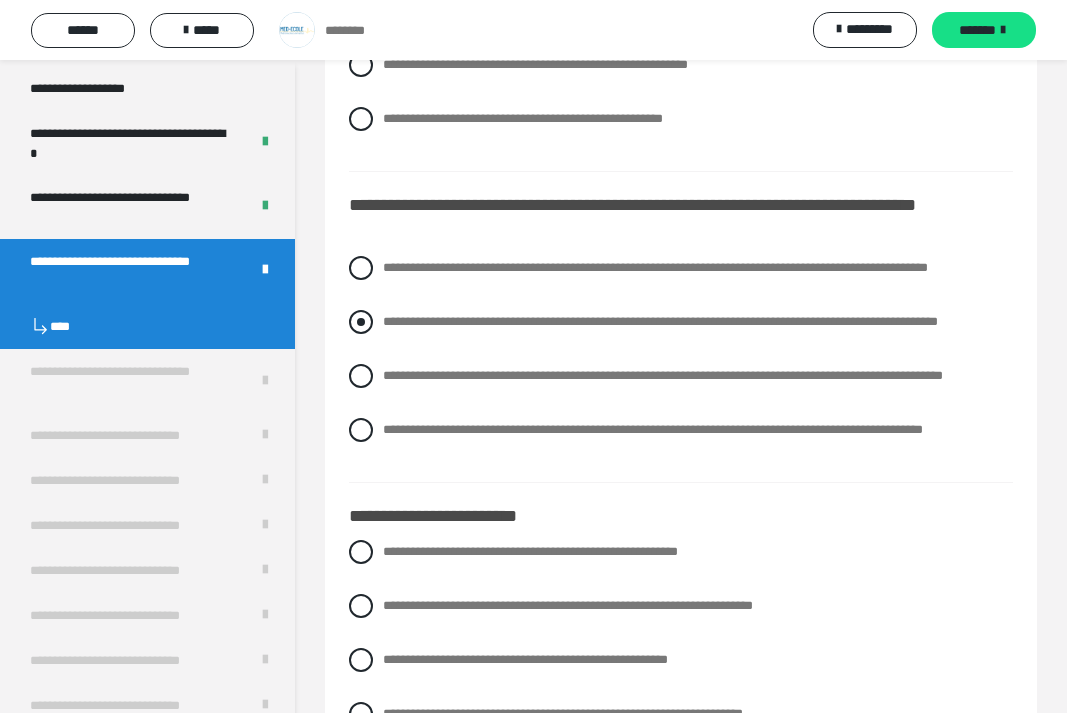 click at bounding box center (361, 322) 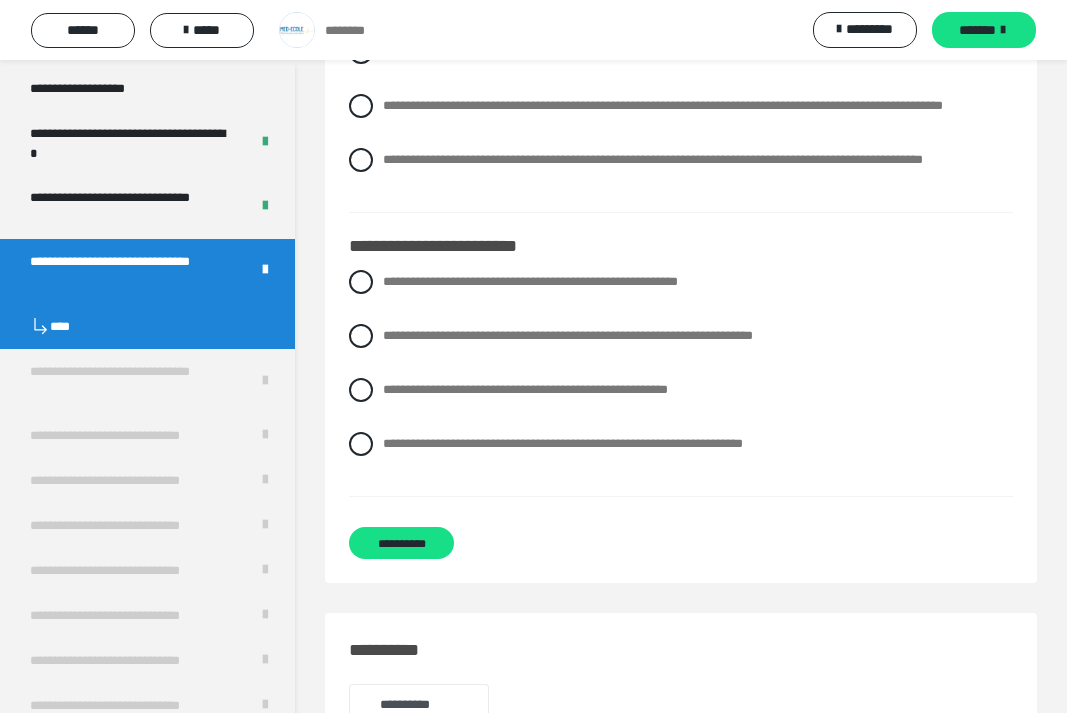 scroll, scrollTop: 533, scrollLeft: 0, axis: vertical 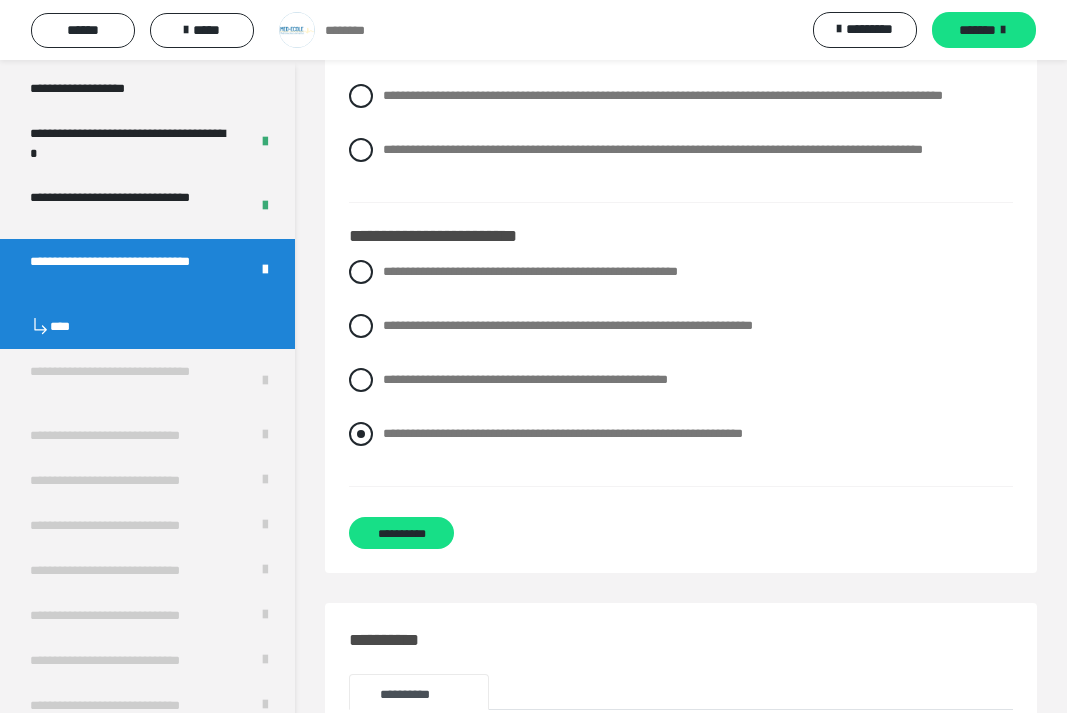 click at bounding box center [361, 434] 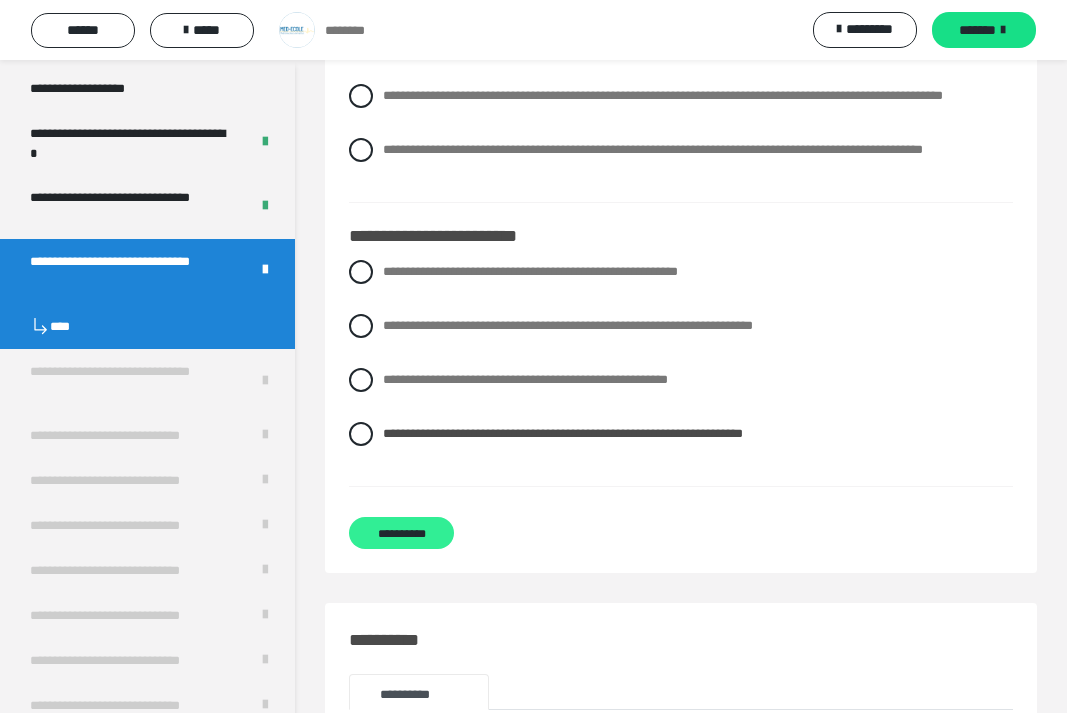 click on "**********" at bounding box center (401, 533) 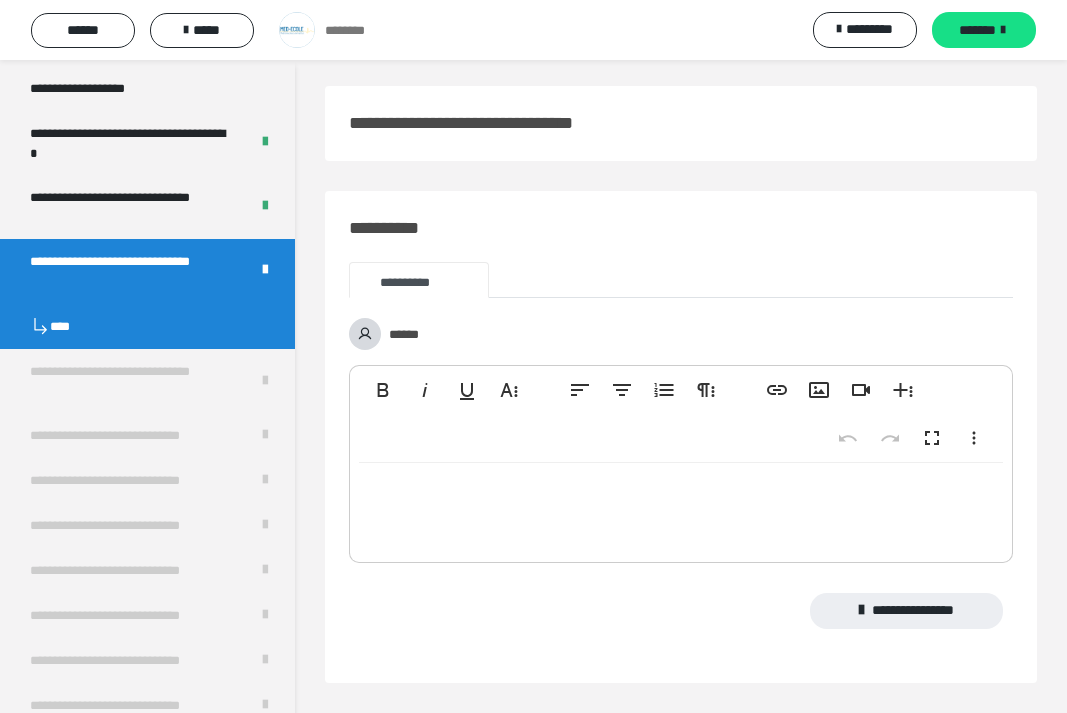 scroll, scrollTop: 233, scrollLeft: 0, axis: vertical 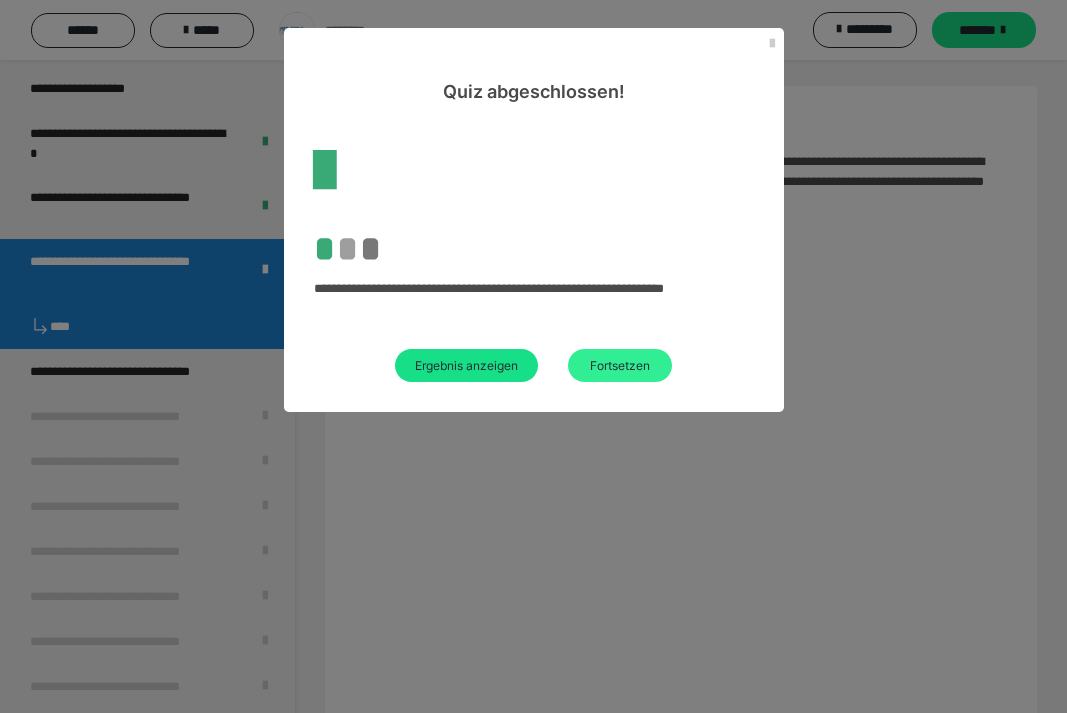 click on "Fortsetzen" at bounding box center [620, 365] 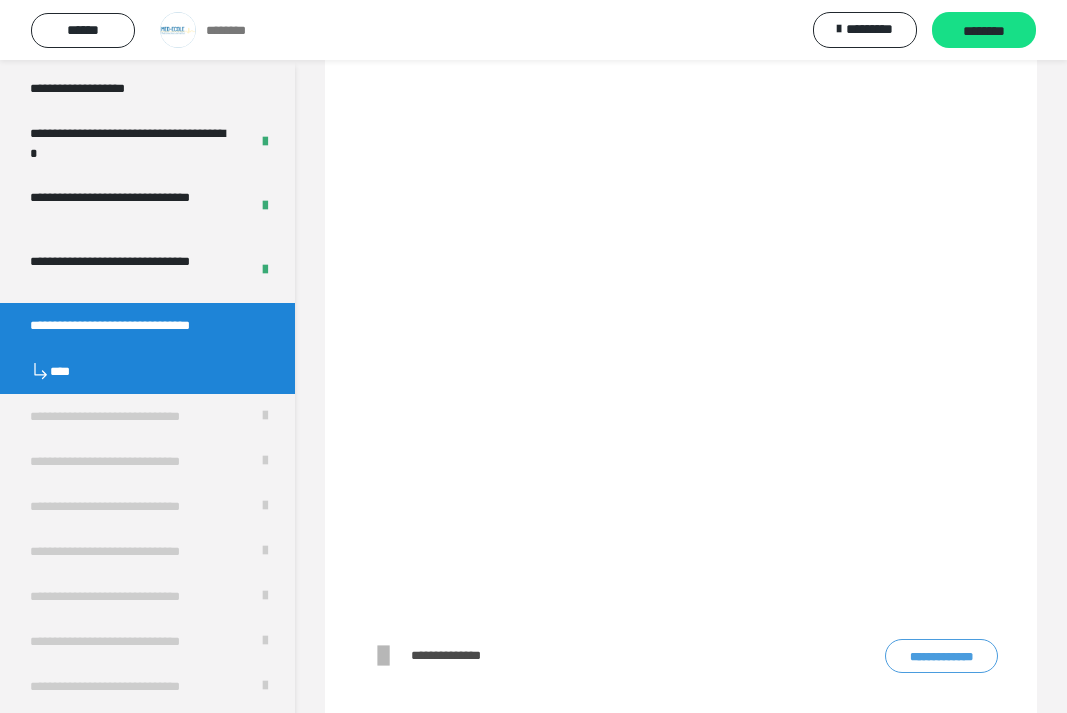 click on "**********" at bounding box center [941, 656] 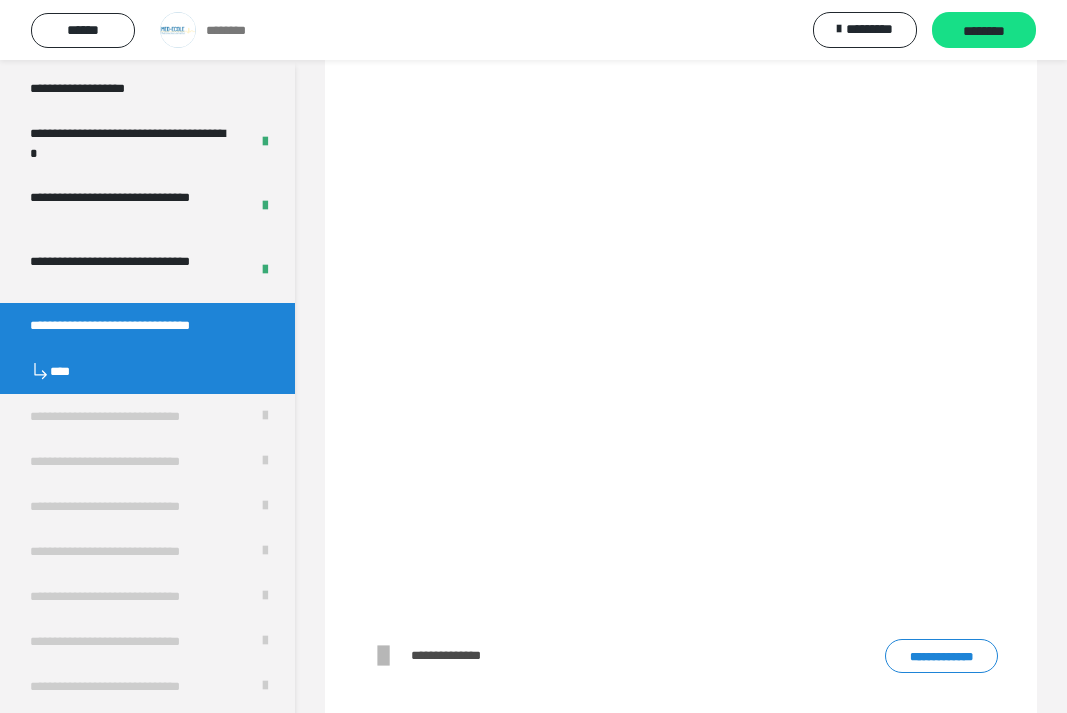 click on "********" at bounding box center (984, 30) 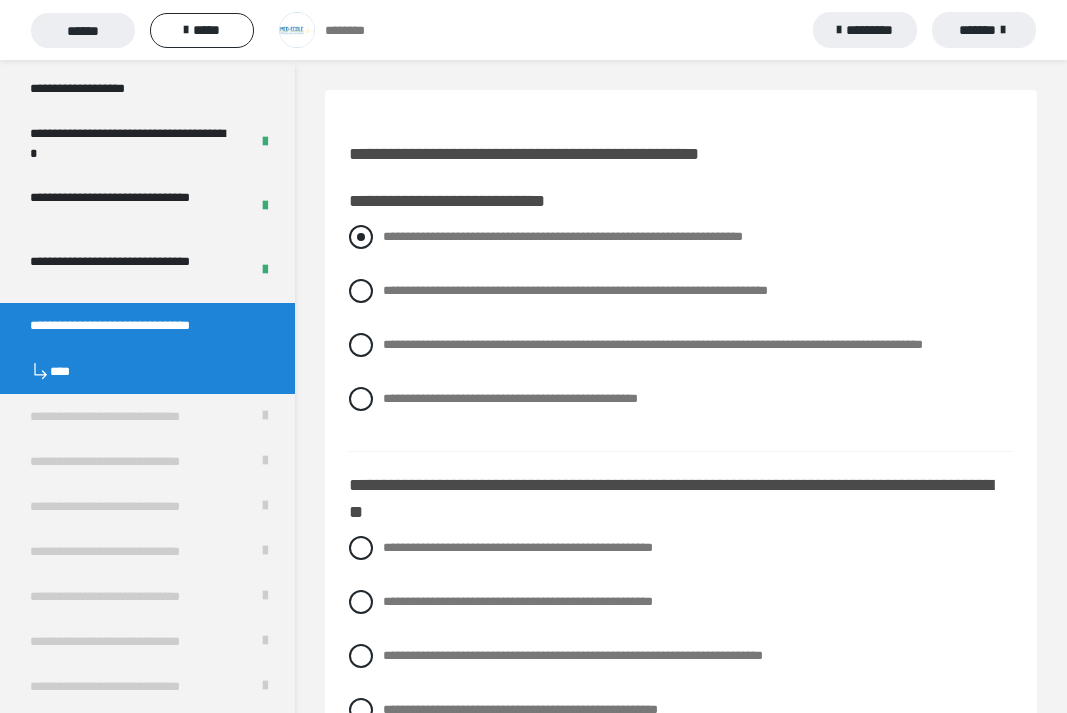 click at bounding box center (361, 237) 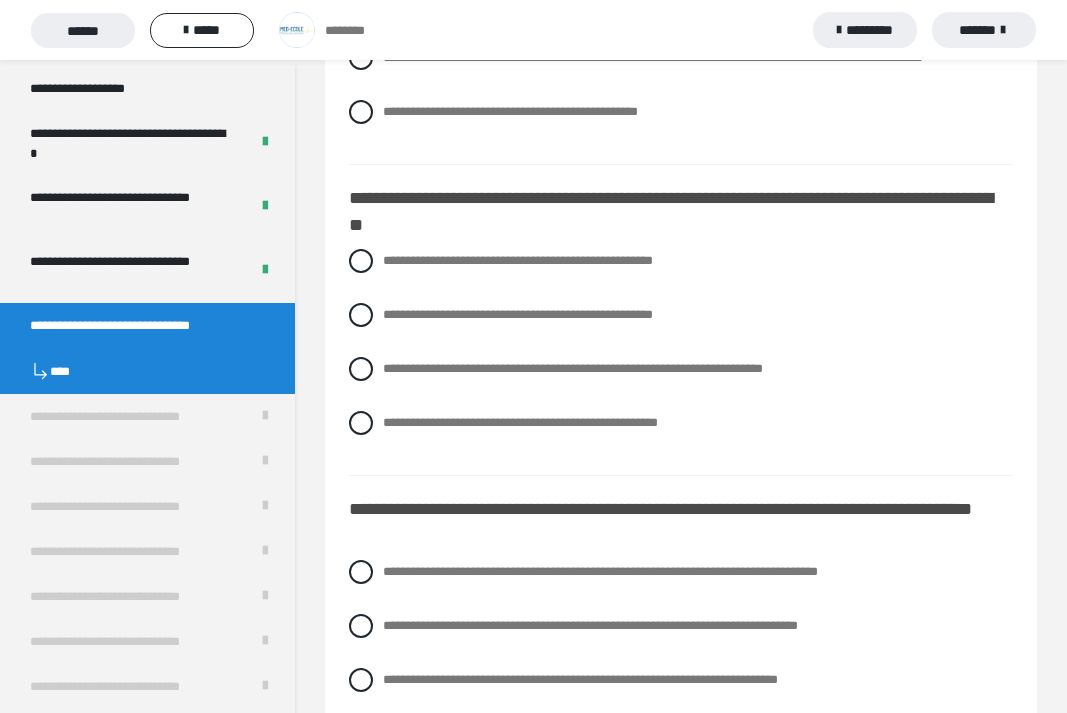 scroll, scrollTop: 291, scrollLeft: 0, axis: vertical 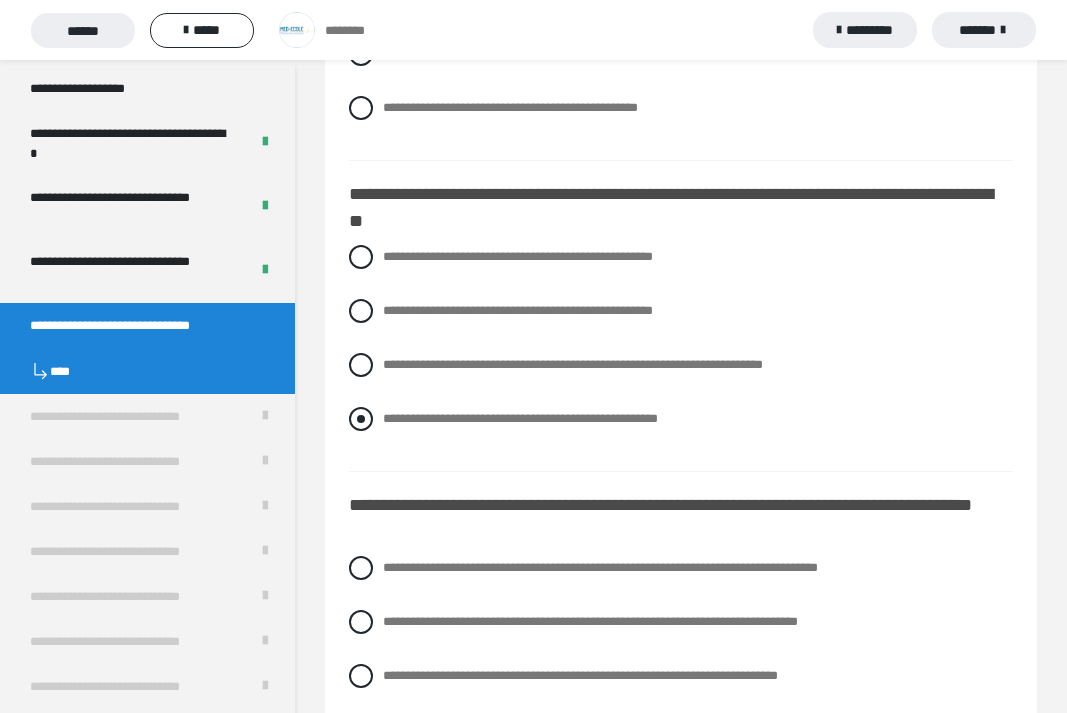 click at bounding box center (361, 419) 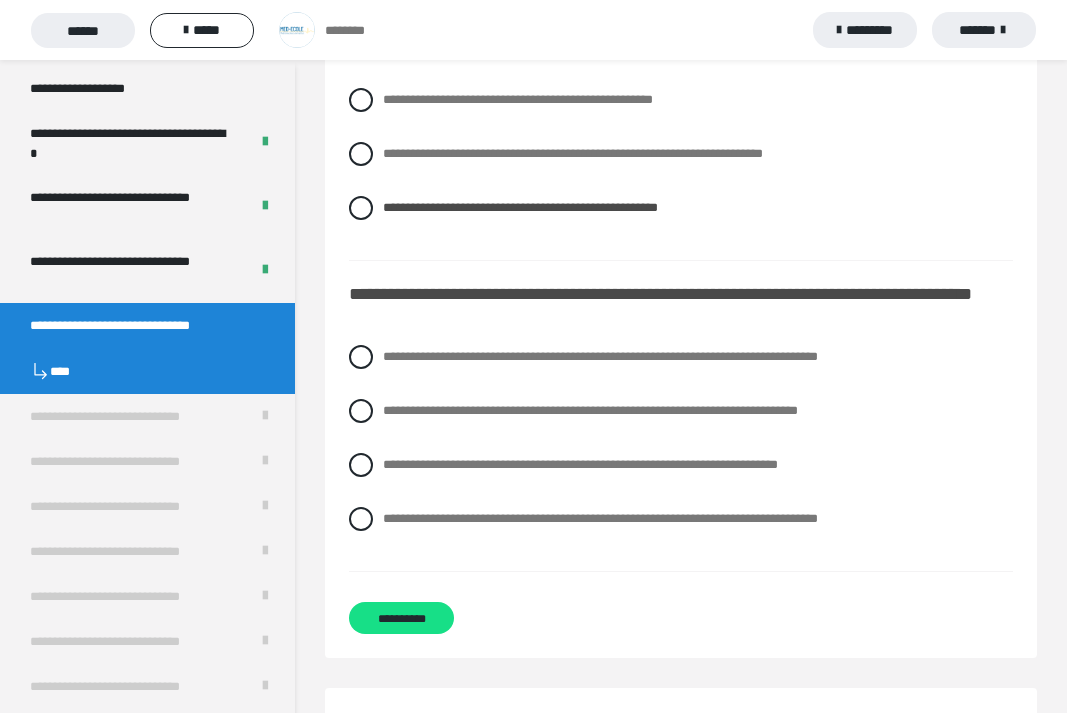 scroll, scrollTop: 511, scrollLeft: 0, axis: vertical 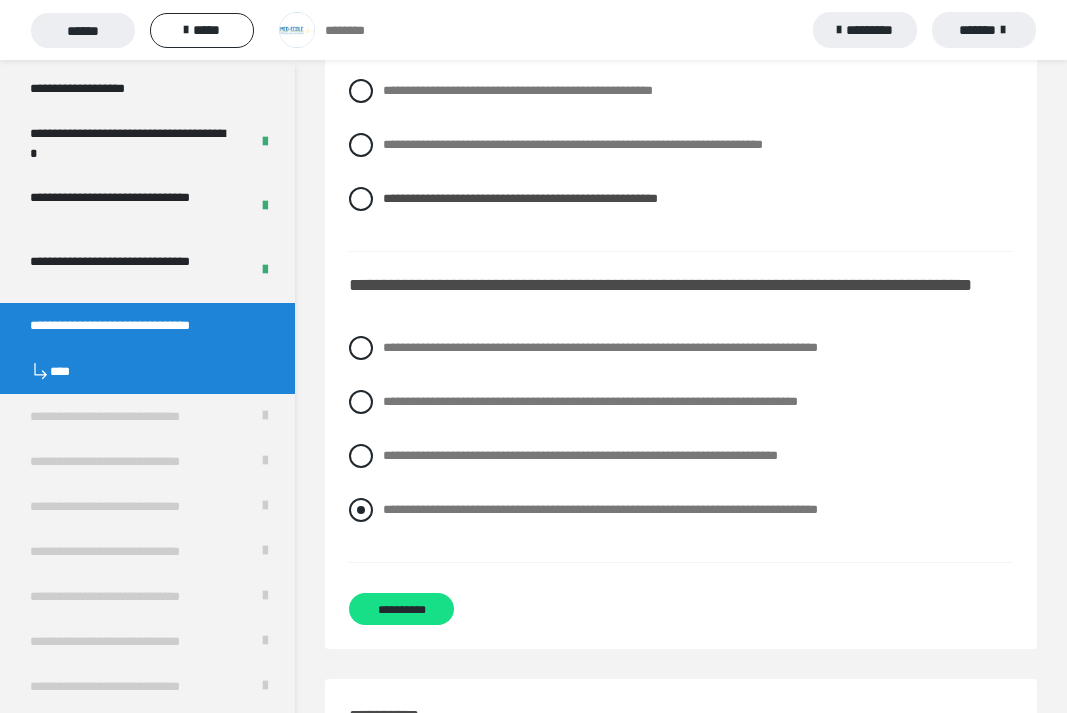 click at bounding box center [361, 510] 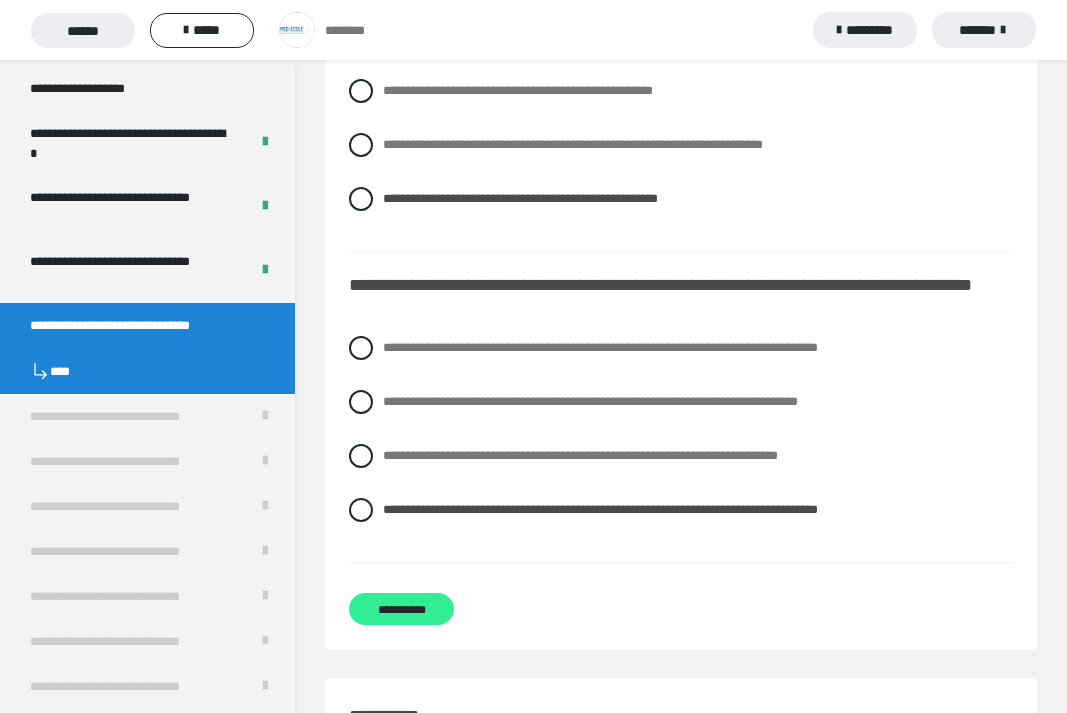 click on "**********" at bounding box center [401, 609] 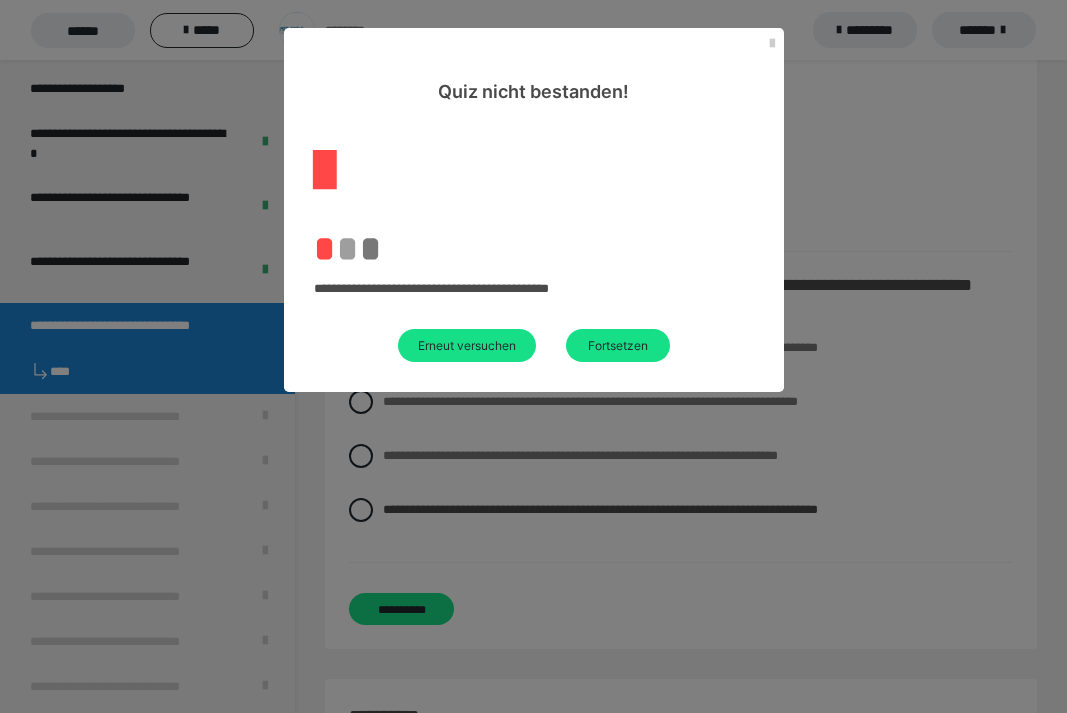 scroll, scrollTop: 233, scrollLeft: 0, axis: vertical 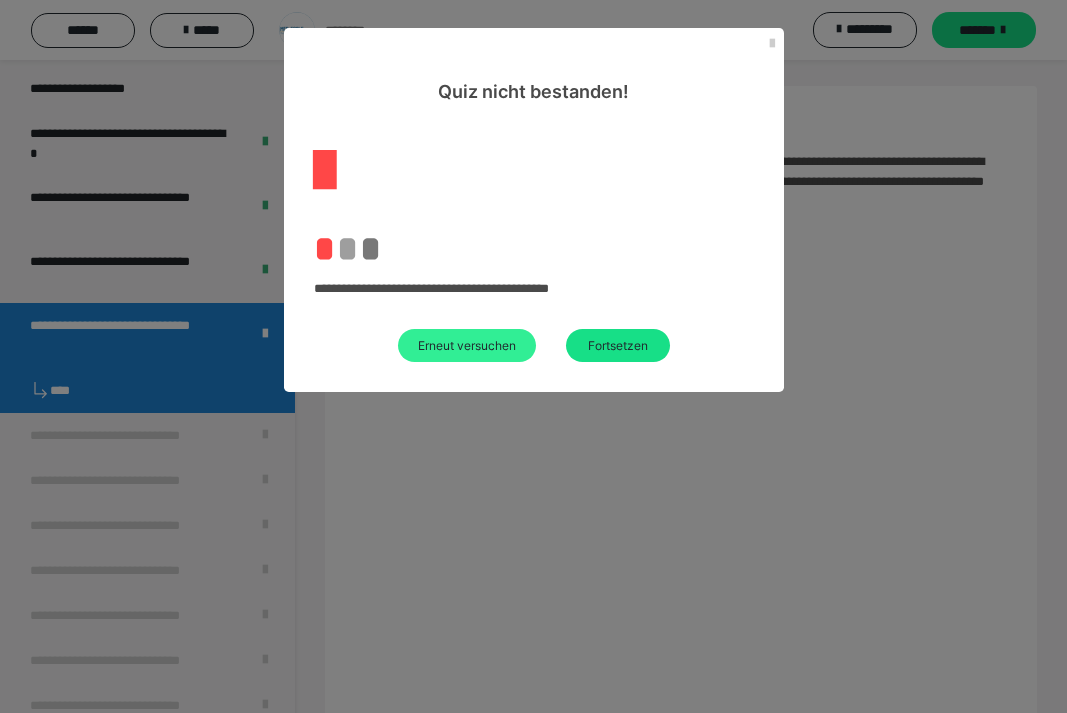 click on "Erneut versuchen" at bounding box center [467, 345] 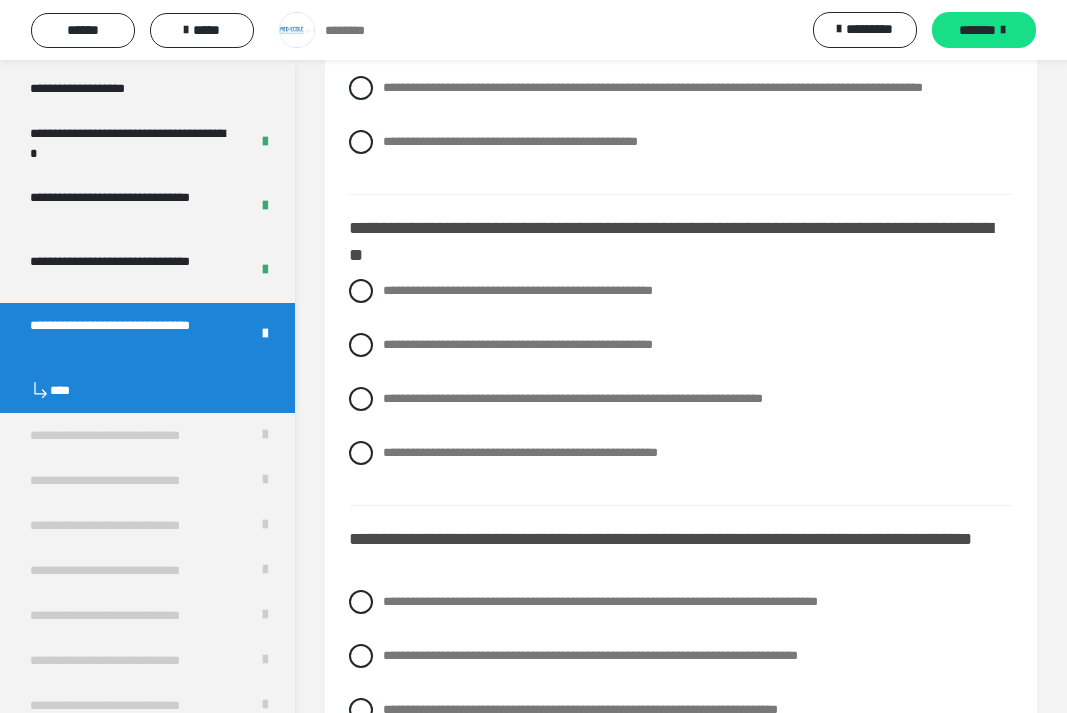 scroll, scrollTop: 265, scrollLeft: 0, axis: vertical 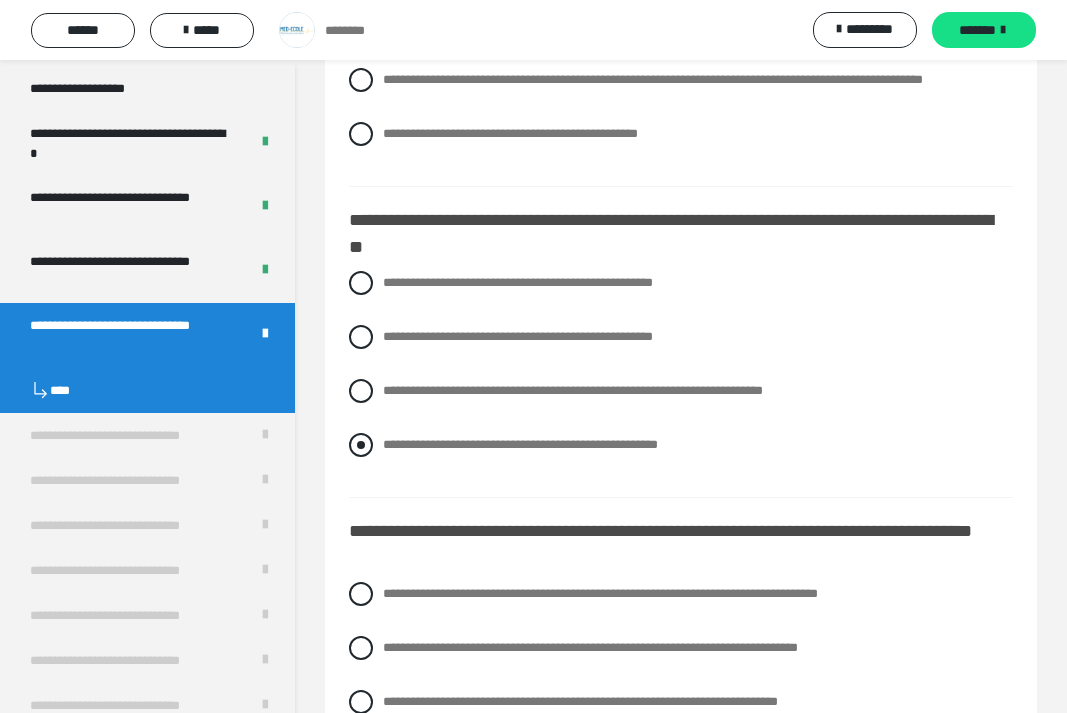 click at bounding box center (361, 445) 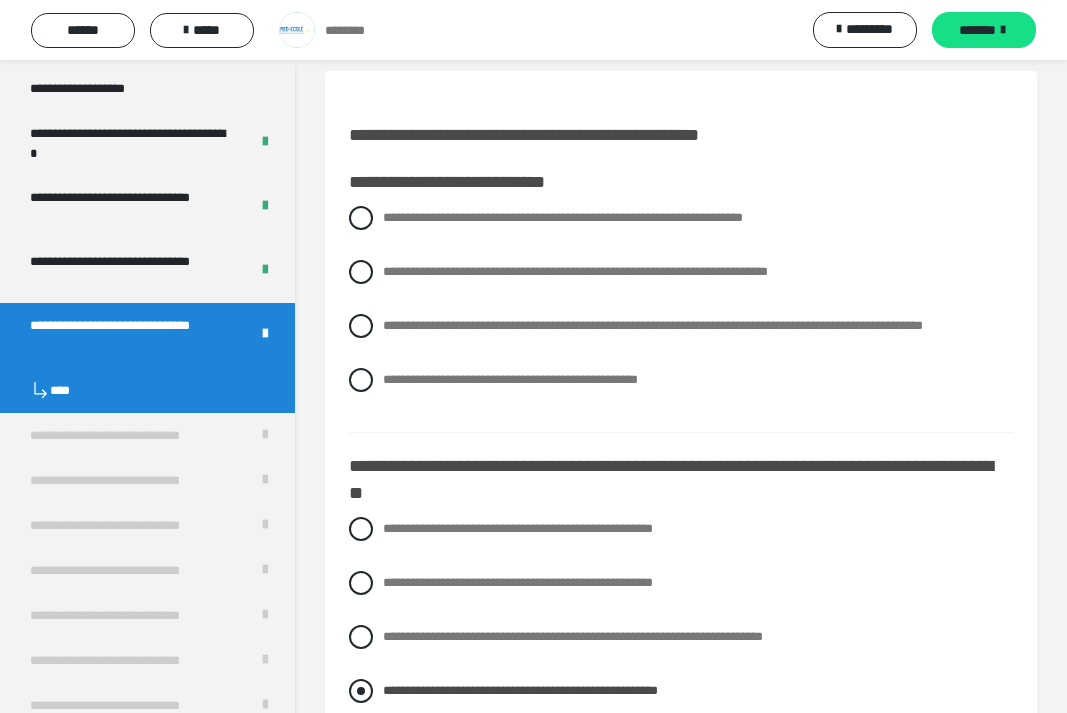 scroll, scrollTop: 18, scrollLeft: 0, axis: vertical 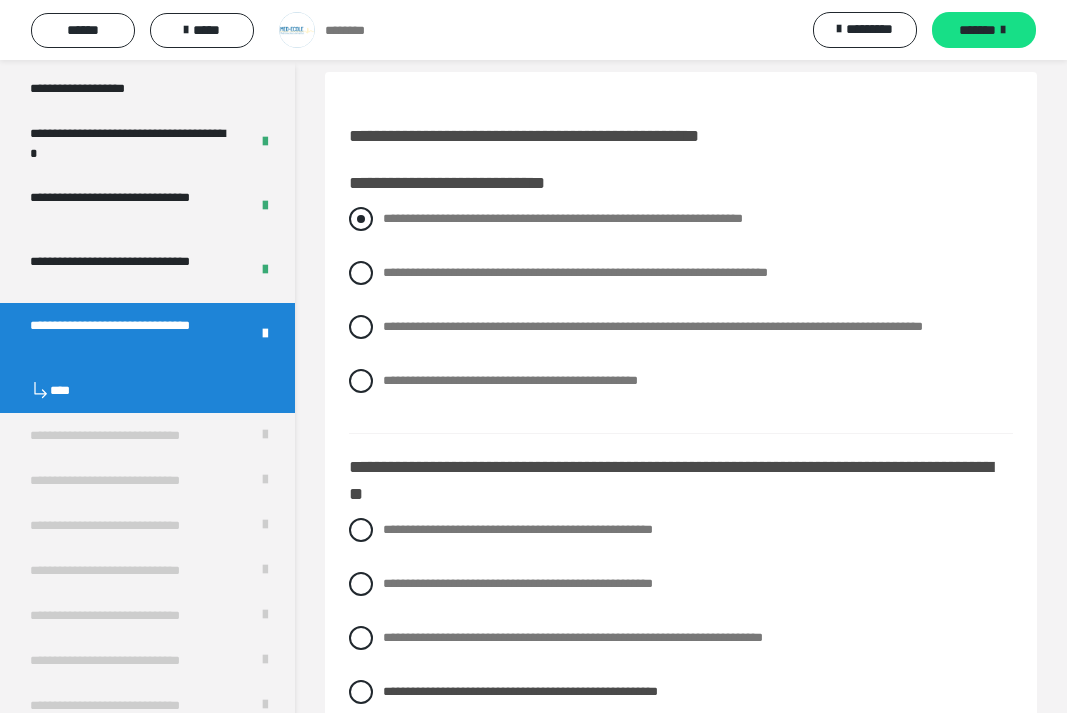 click at bounding box center (361, 219) 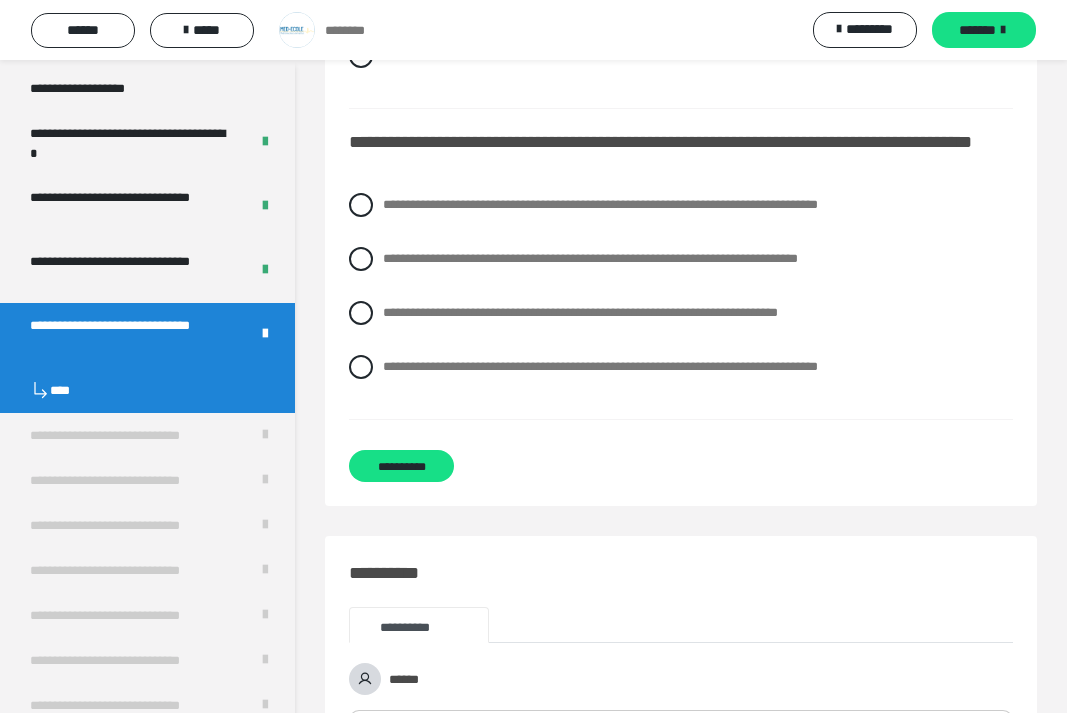 scroll, scrollTop: 668, scrollLeft: 0, axis: vertical 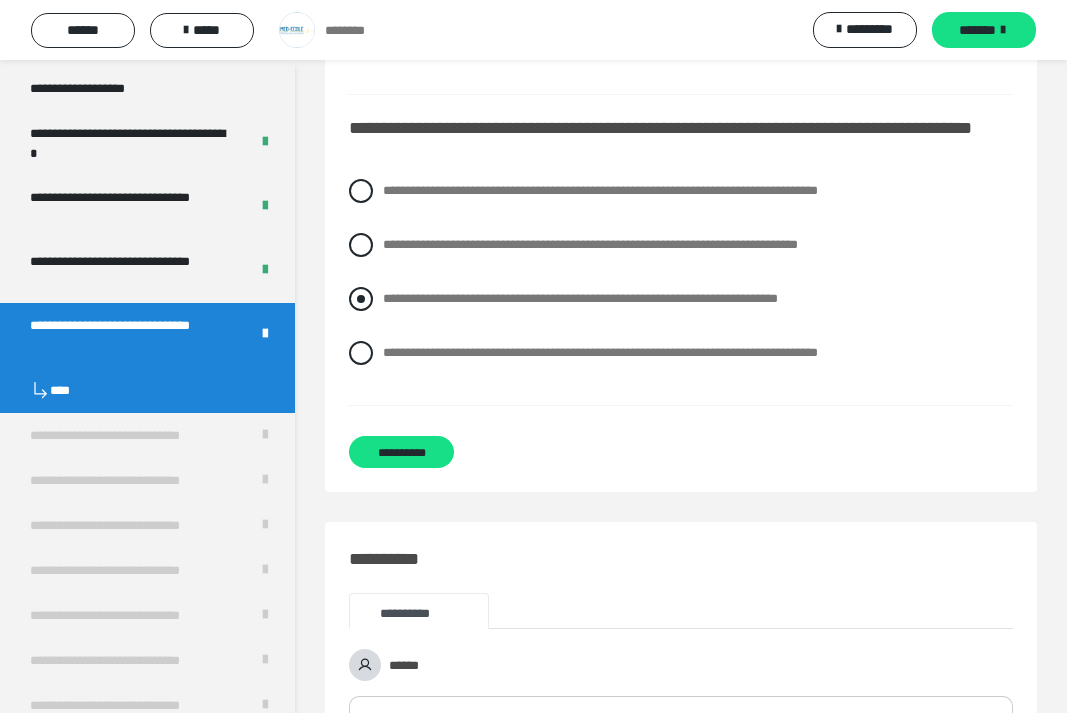 click at bounding box center (361, 299) 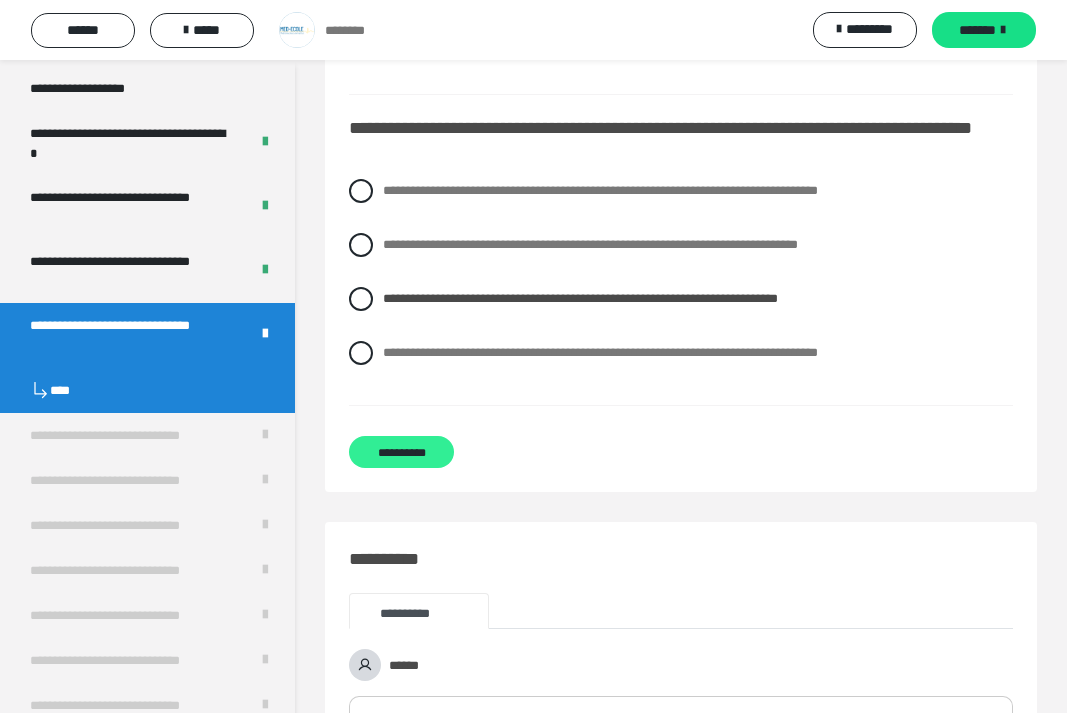 click on "**********" at bounding box center (401, 452) 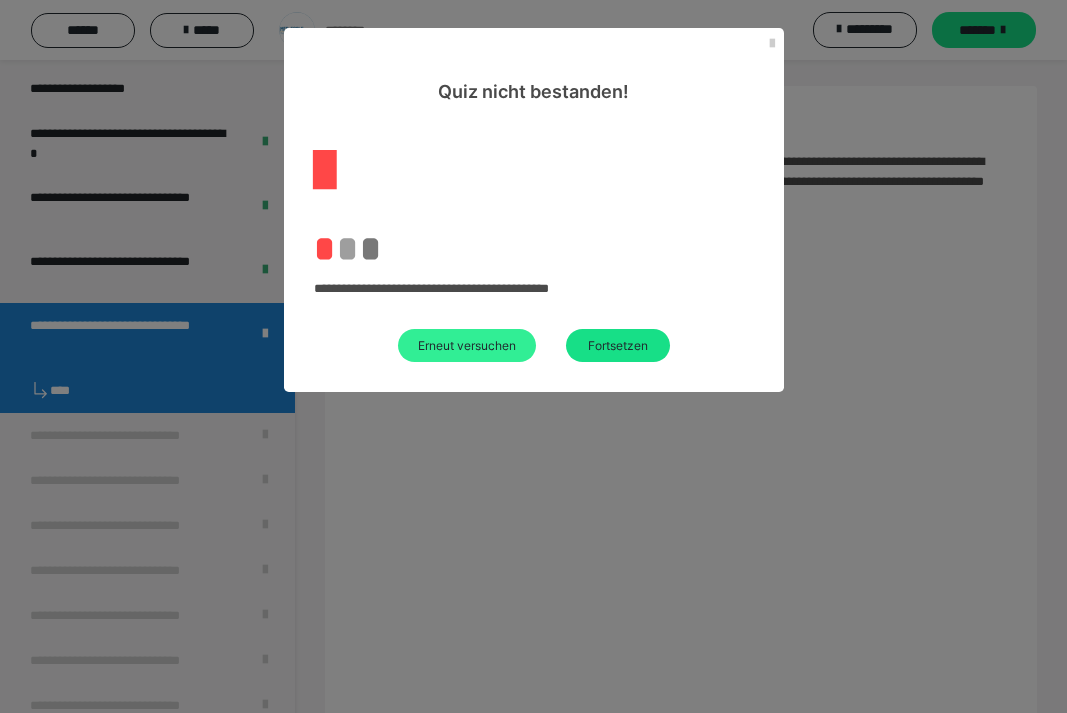 click on "Erneut versuchen" at bounding box center (467, 345) 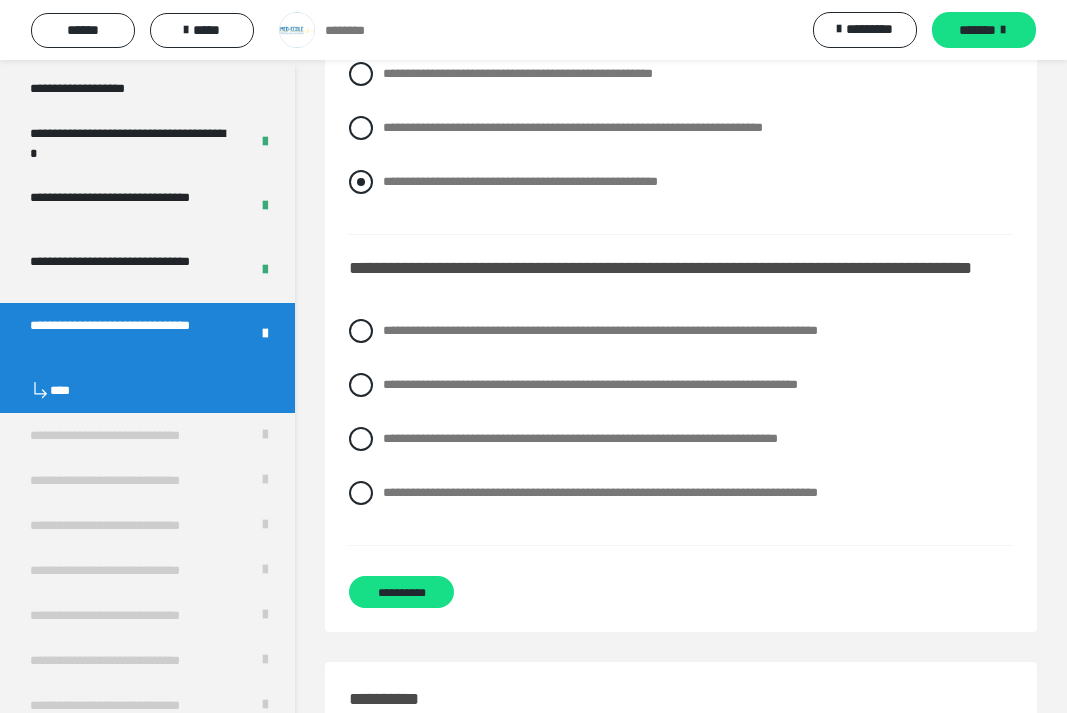 scroll, scrollTop: 536, scrollLeft: 0, axis: vertical 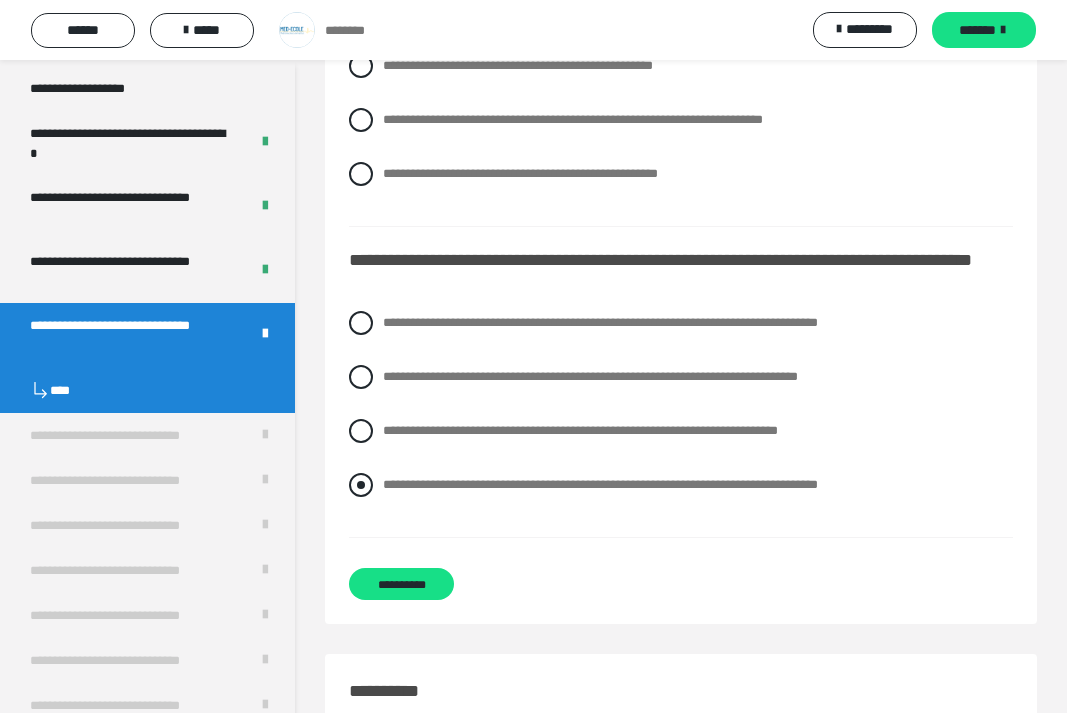 click at bounding box center [361, 485] 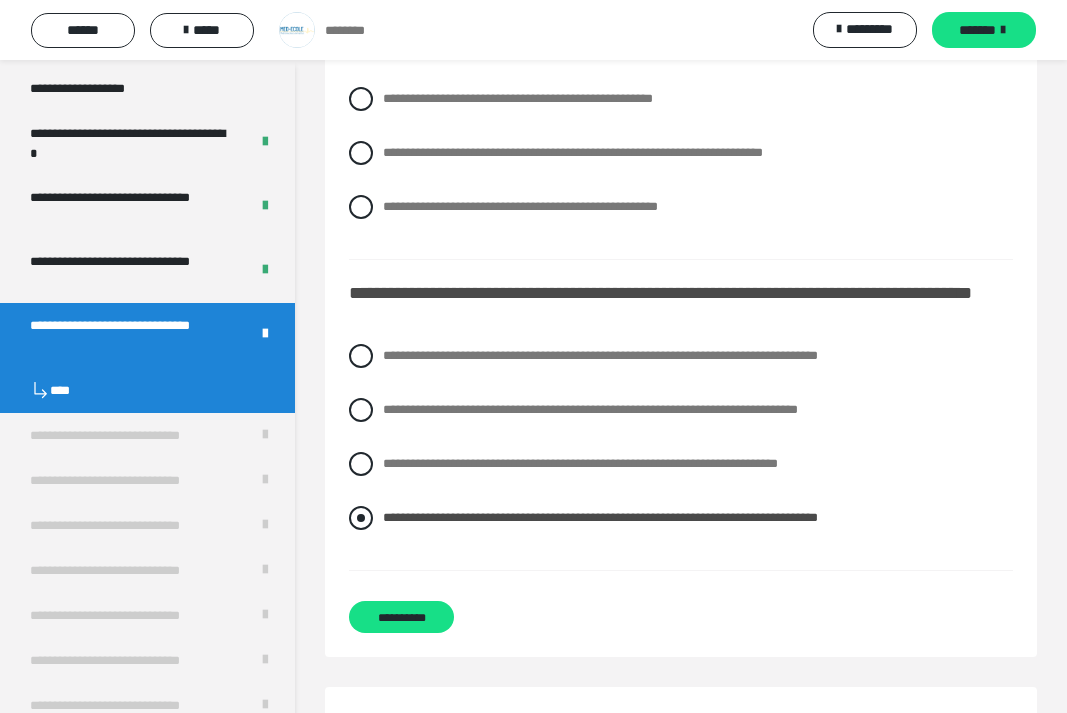scroll, scrollTop: 501, scrollLeft: 0, axis: vertical 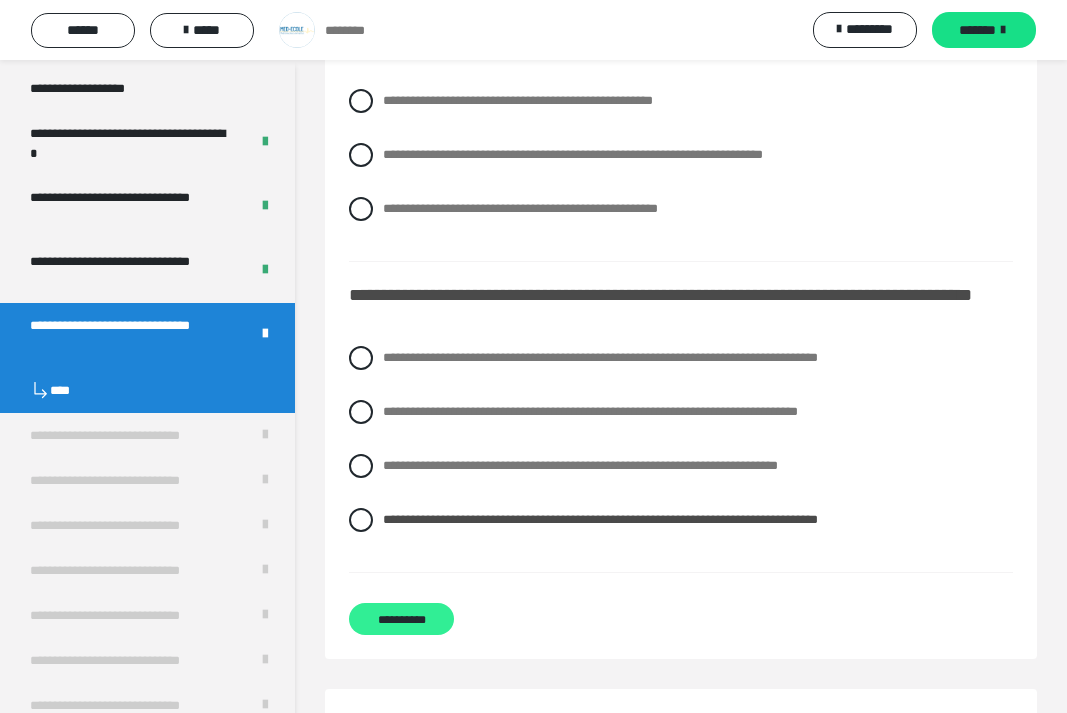 click on "**********" at bounding box center [401, 619] 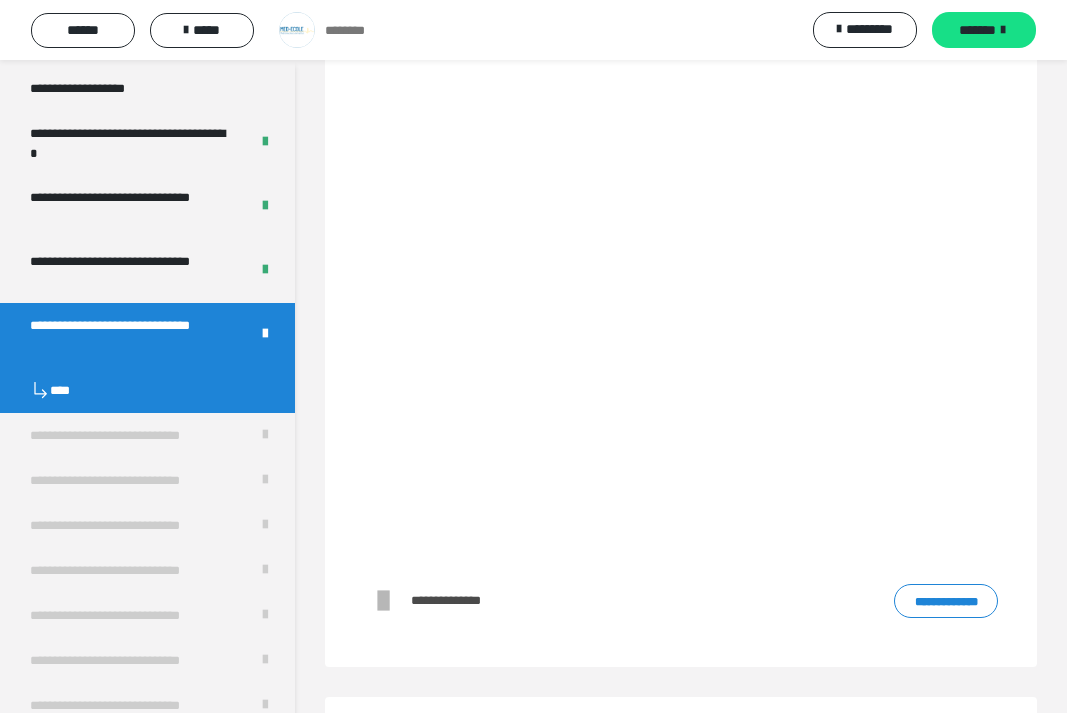 scroll, scrollTop: 233, scrollLeft: 0, axis: vertical 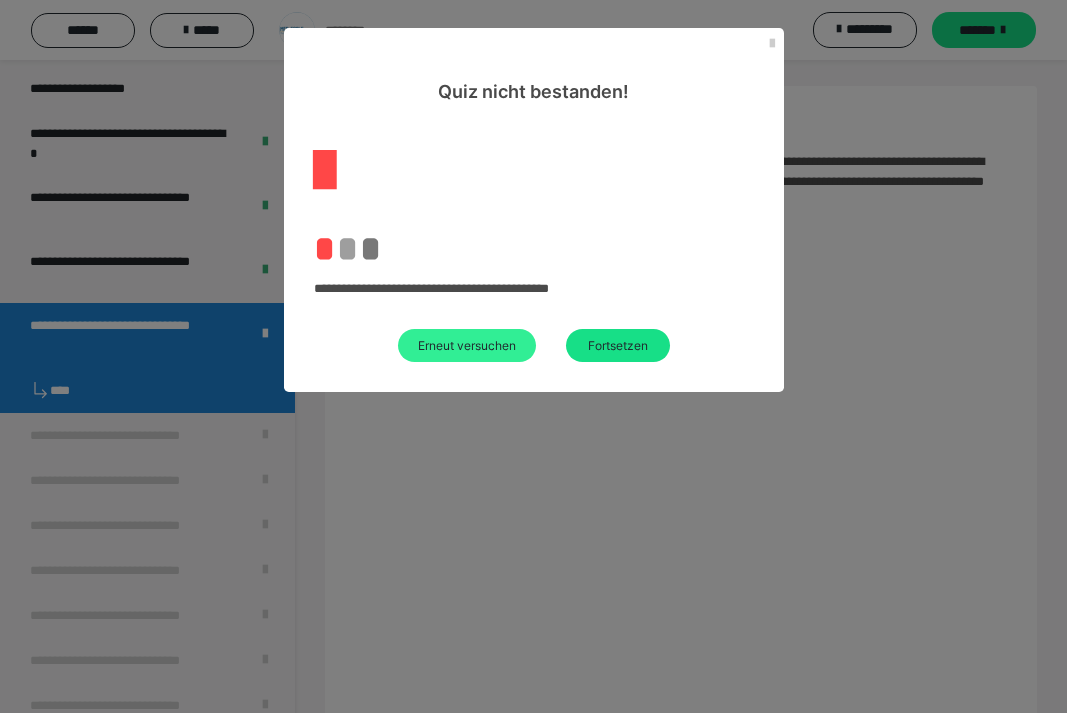 click on "Erneut versuchen" at bounding box center [467, 345] 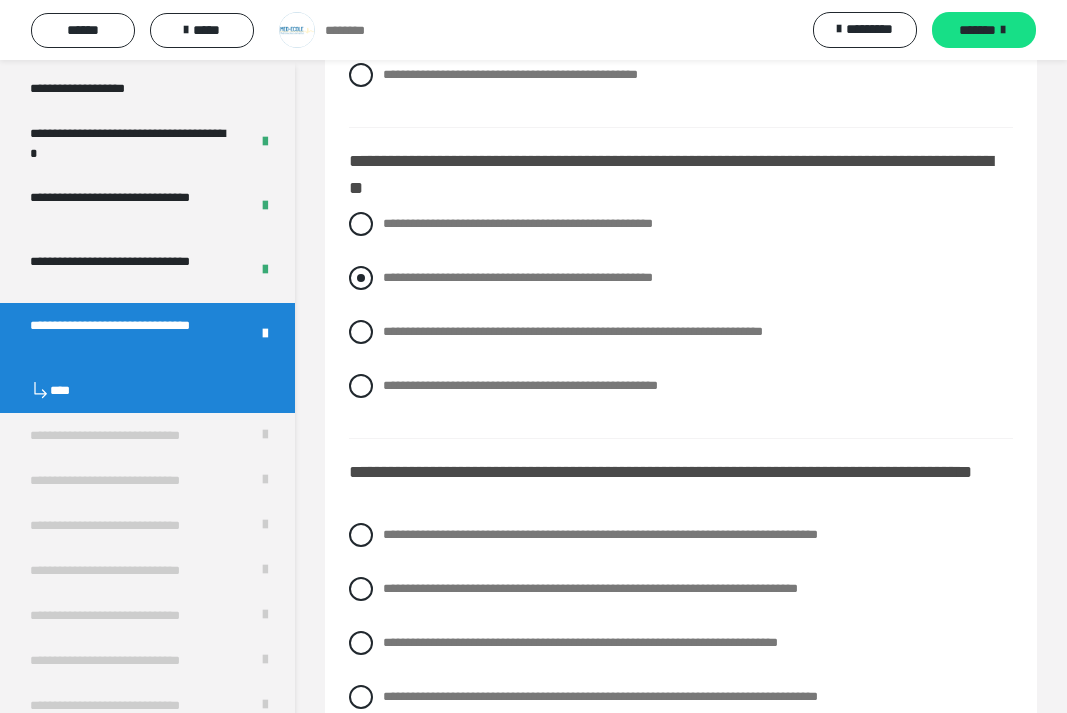 scroll, scrollTop: 321, scrollLeft: 0, axis: vertical 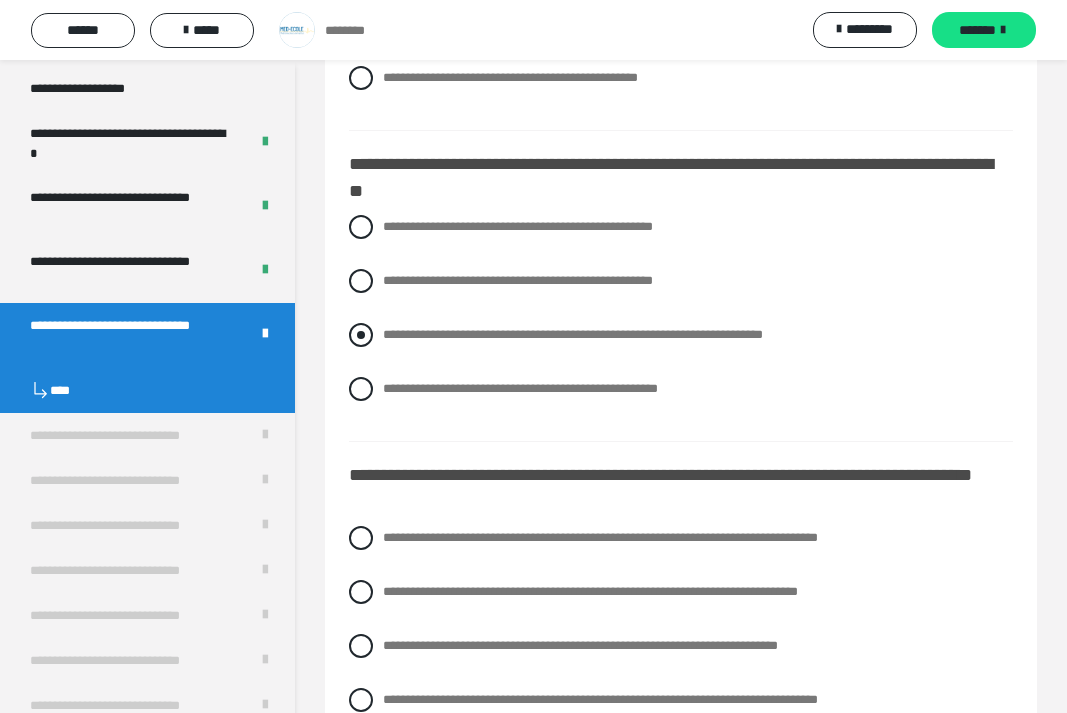 click at bounding box center (361, 335) 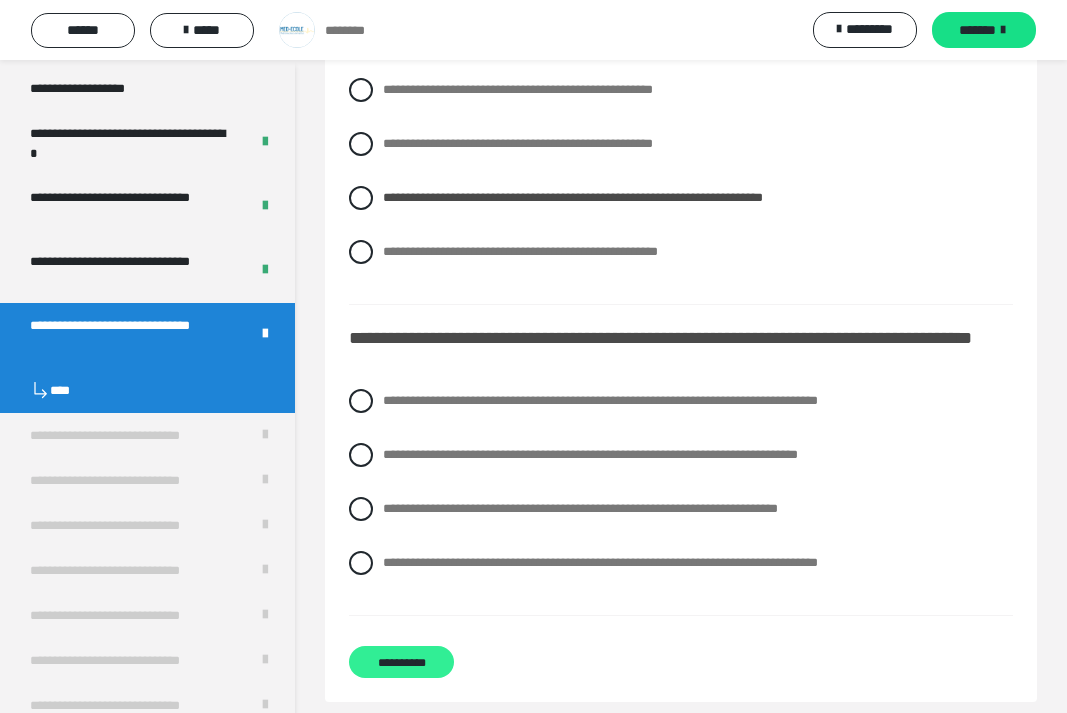 scroll, scrollTop: 626, scrollLeft: 0, axis: vertical 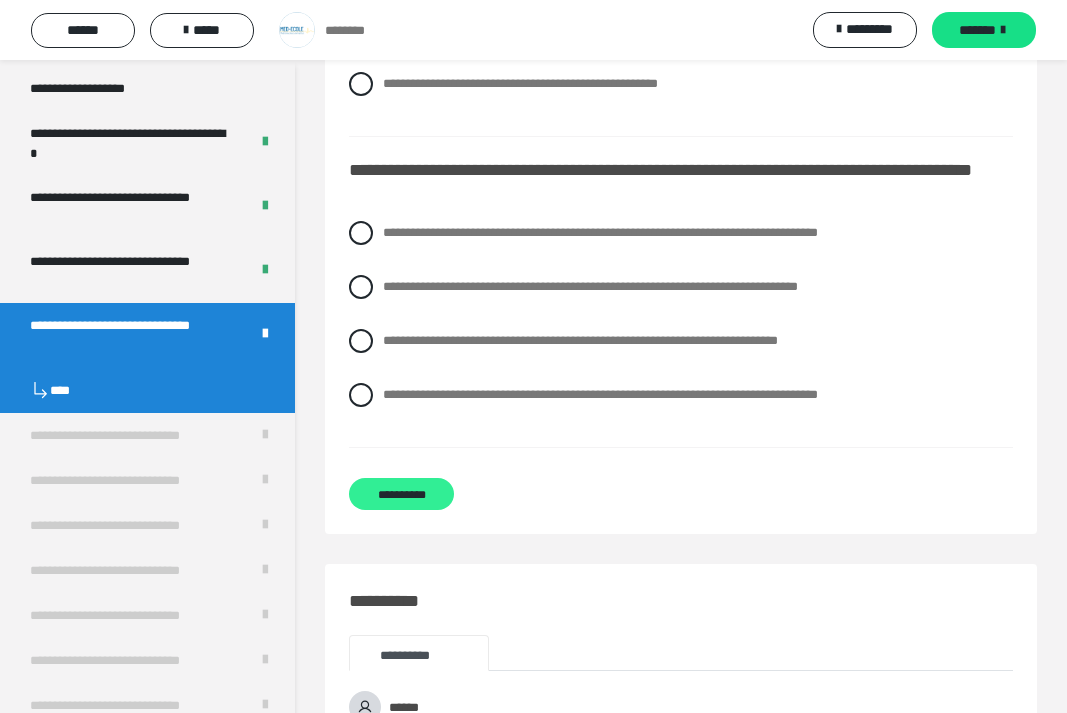 click on "**********" at bounding box center (401, 494) 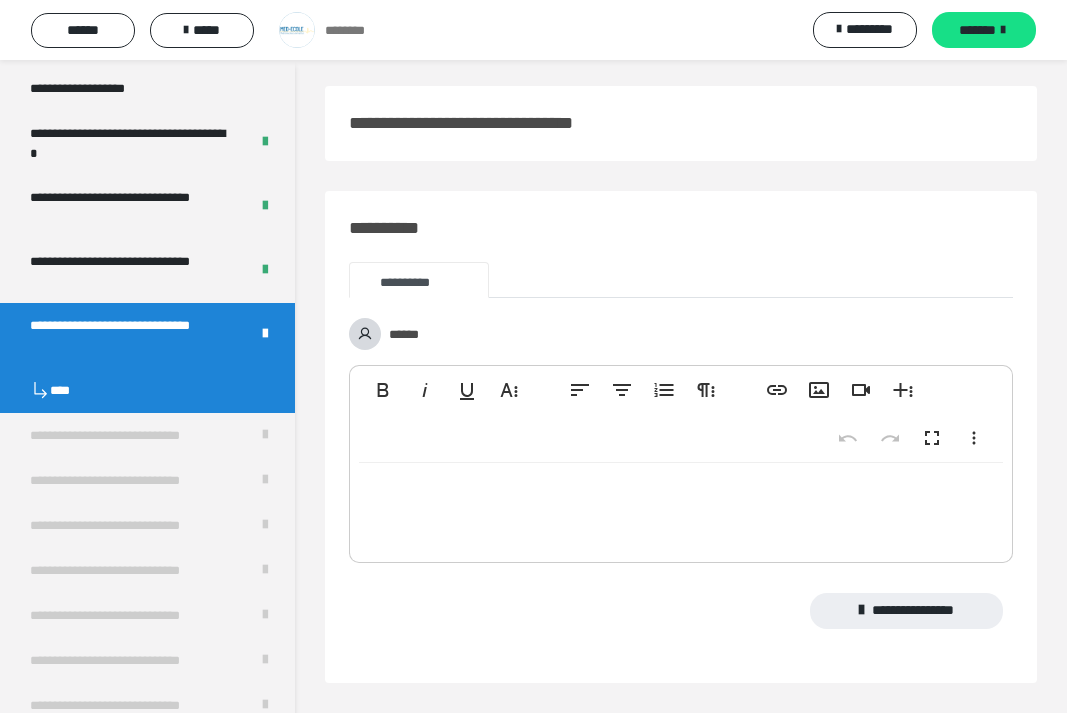 scroll, scrollTop: 233, scrollLeft: 0, axis: vertical 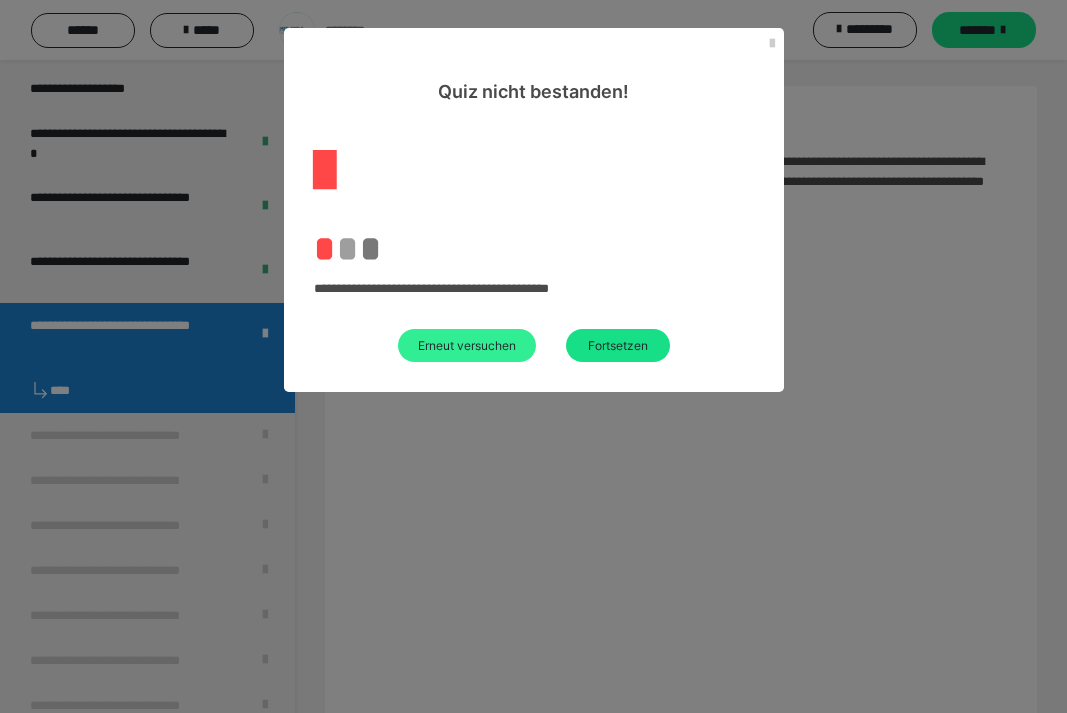 click on "Erneut versuchen" at bounding box center (467, 345) 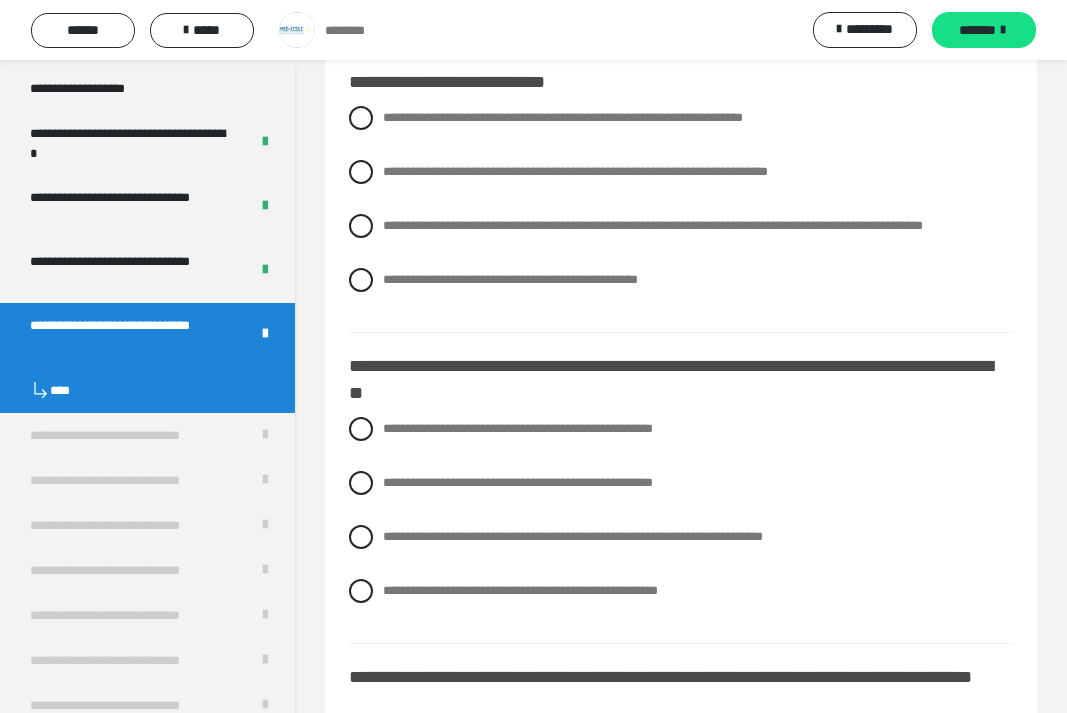scroll, scrollTop: 117, scrollLeft: 0, axis: vertical 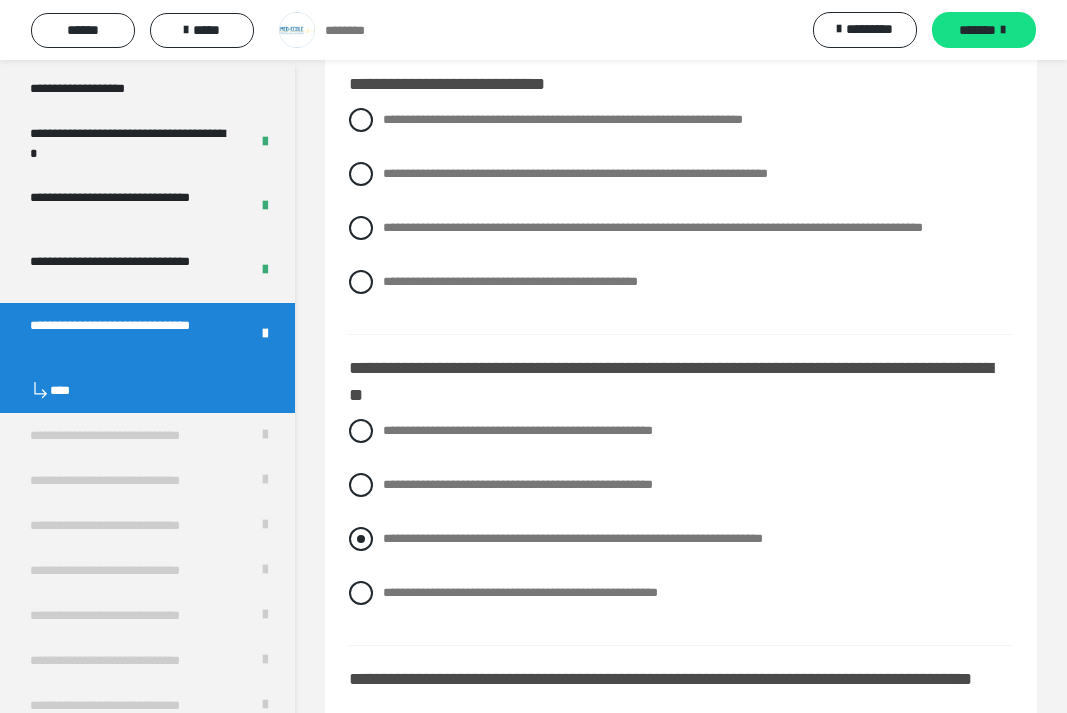 click at bounding box center [361, 539] 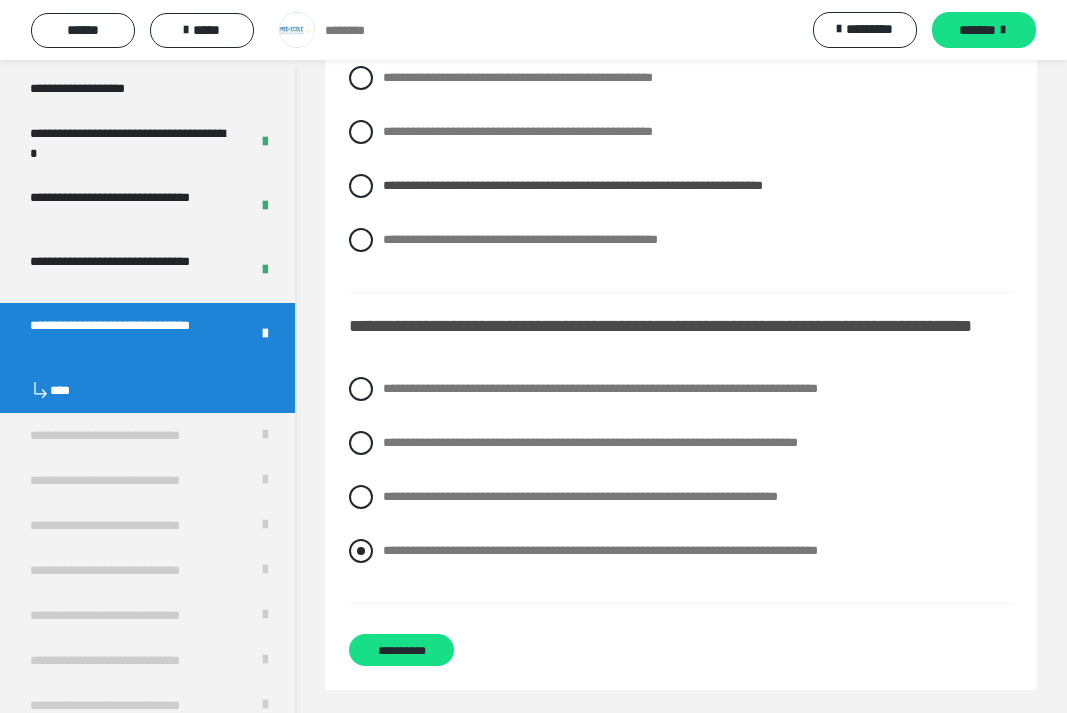 click at bounding box center (361, 551) 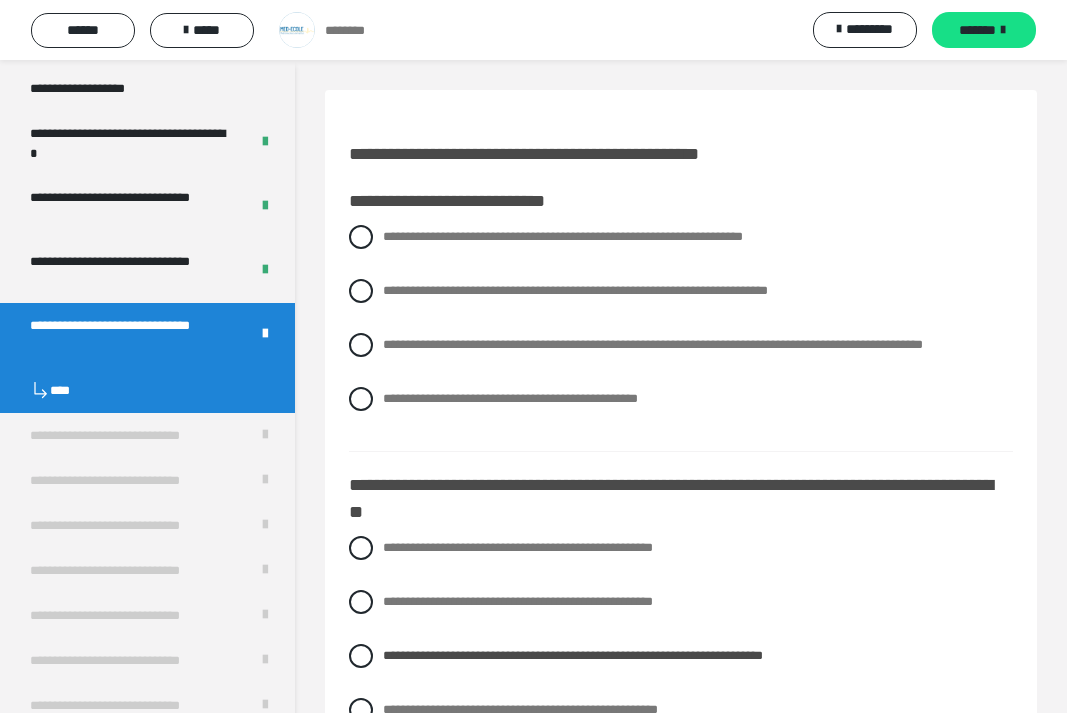 scroll, scrollTop: 0, scrollLeft: 0, axis: both 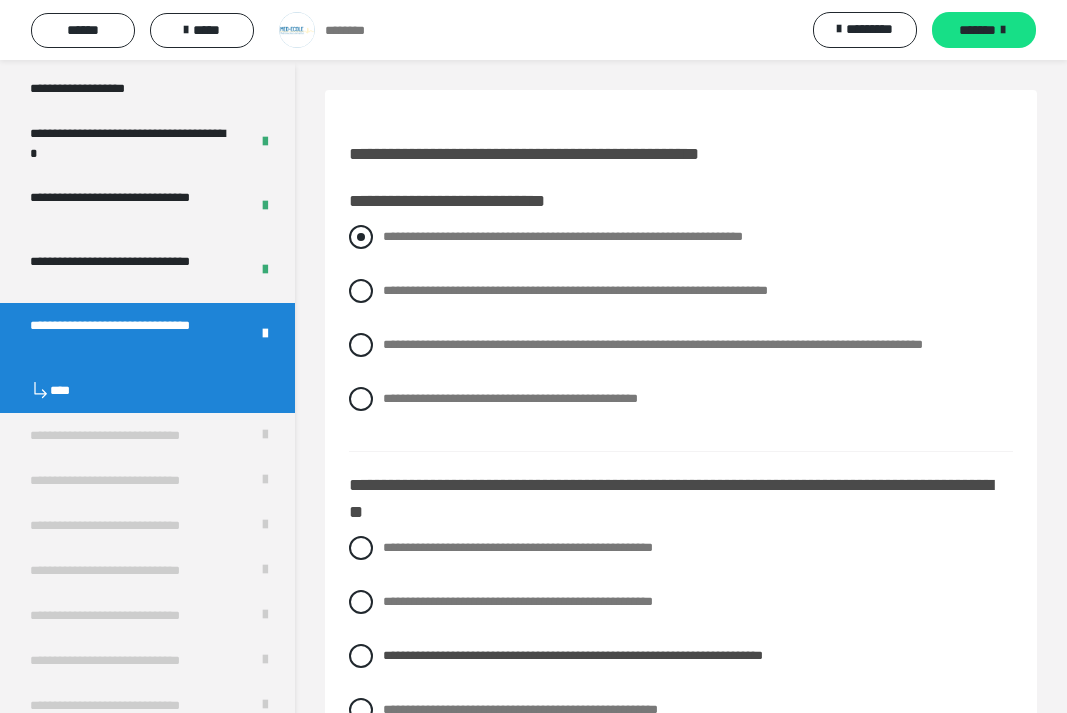 click at bounding box center [361, 237] 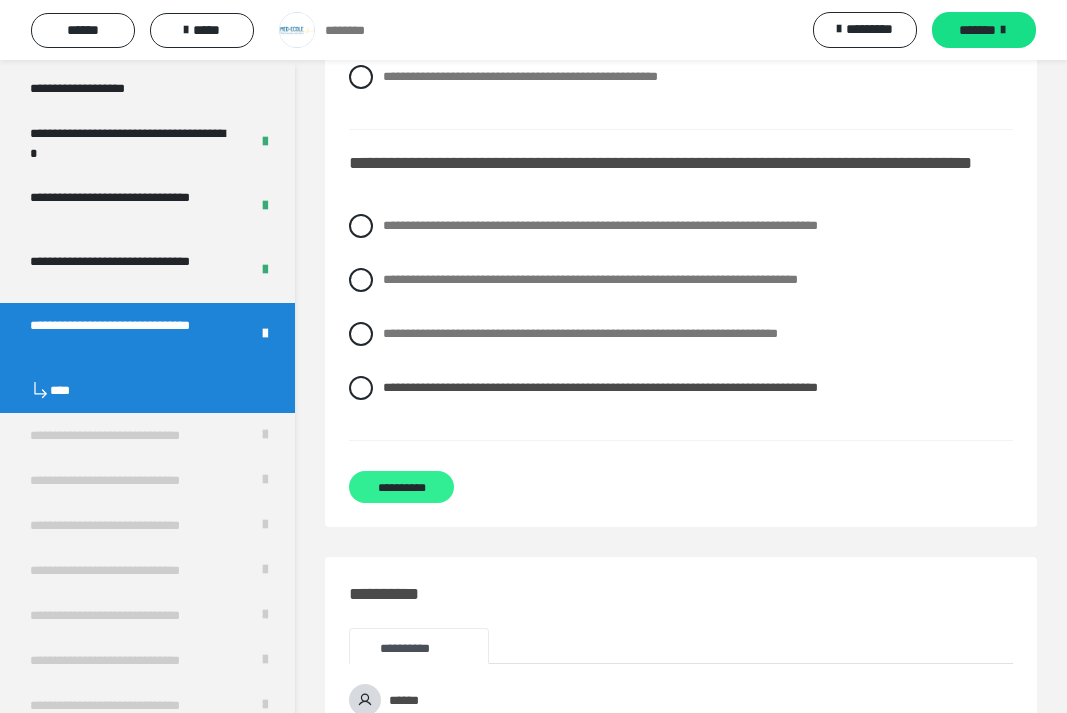 scroll, scrollTop: 784, scrollLeft: 0, axis: vertical 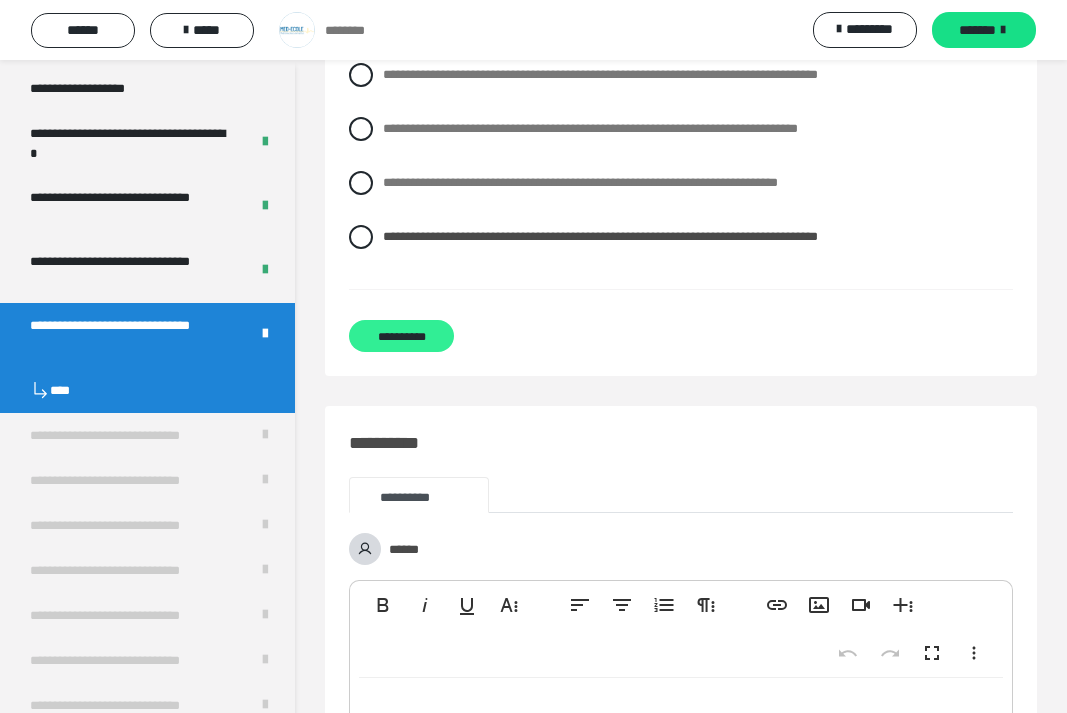 click on "**********" at bounding box center [401, 336] 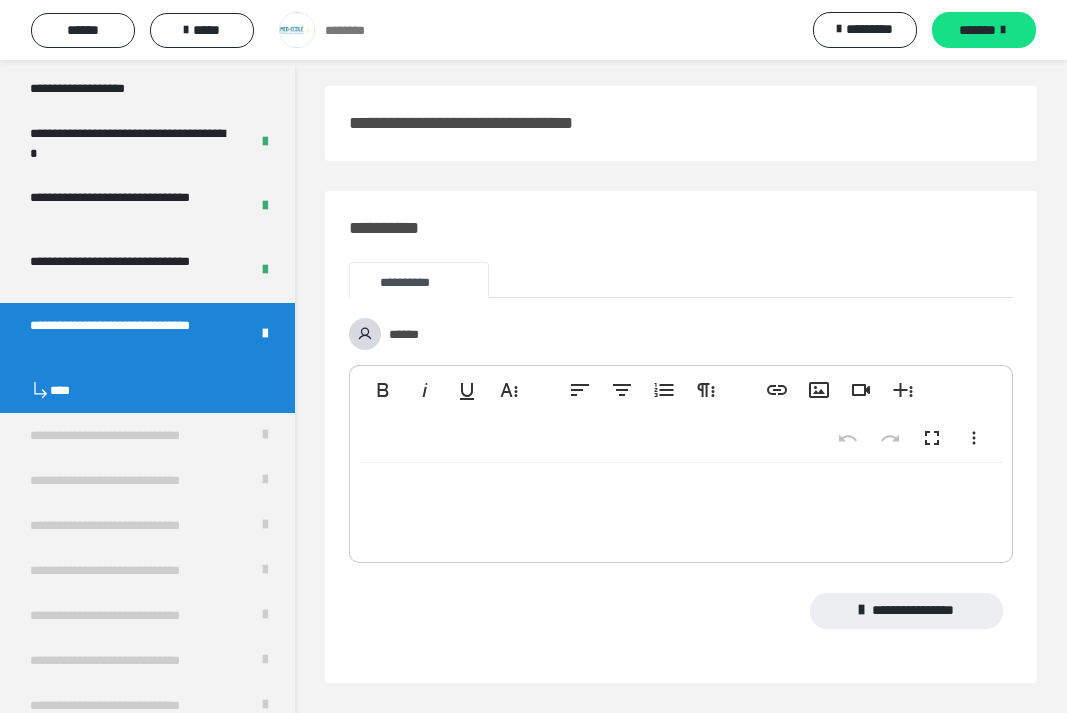 scroll, scrollTop: 233, scrollLeft: 0, axis: vertical 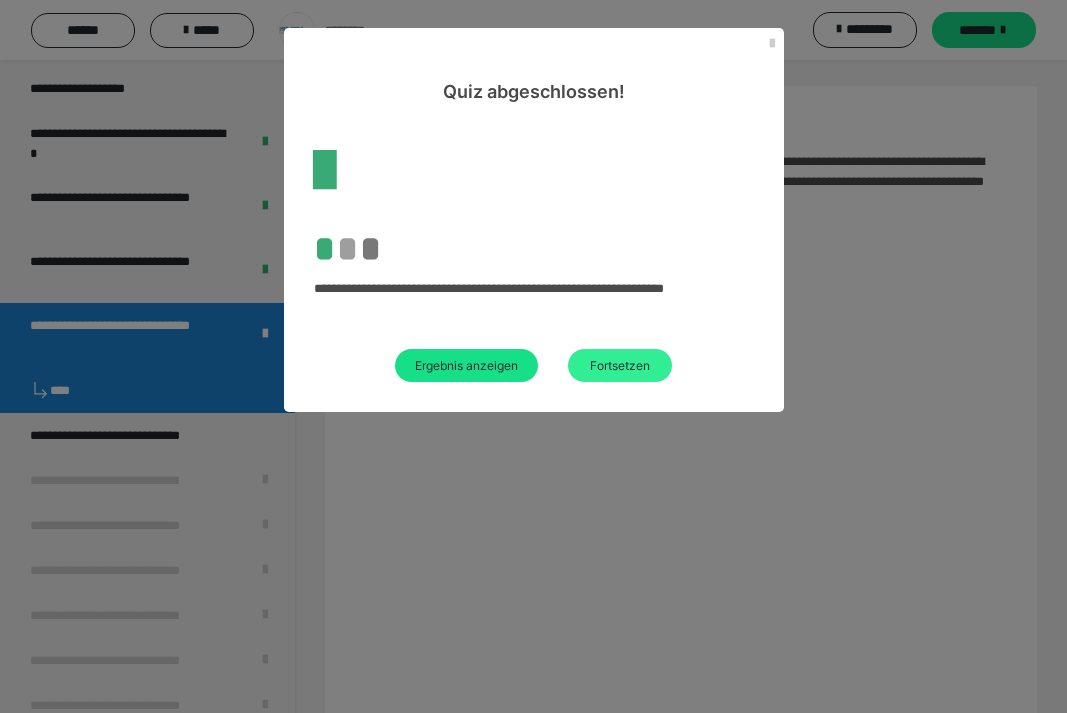 click on "Fortsetzen" at bounding box center (620, 365) 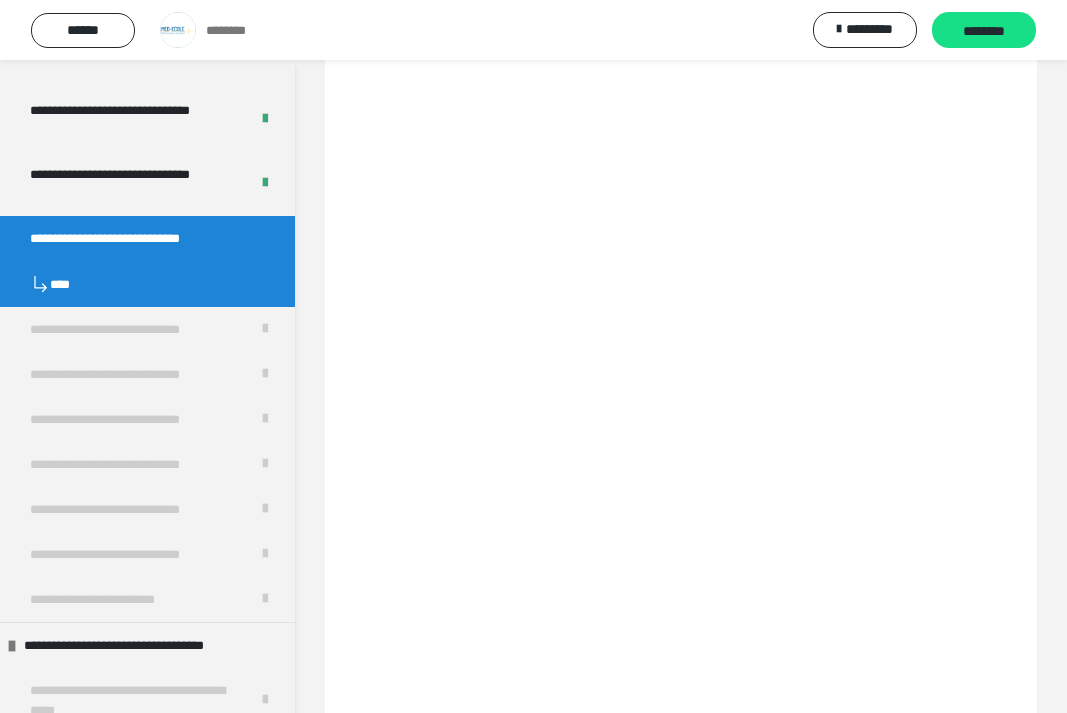 scroll, scrollTop: 826, scrollLeft: 0, axis: vertical 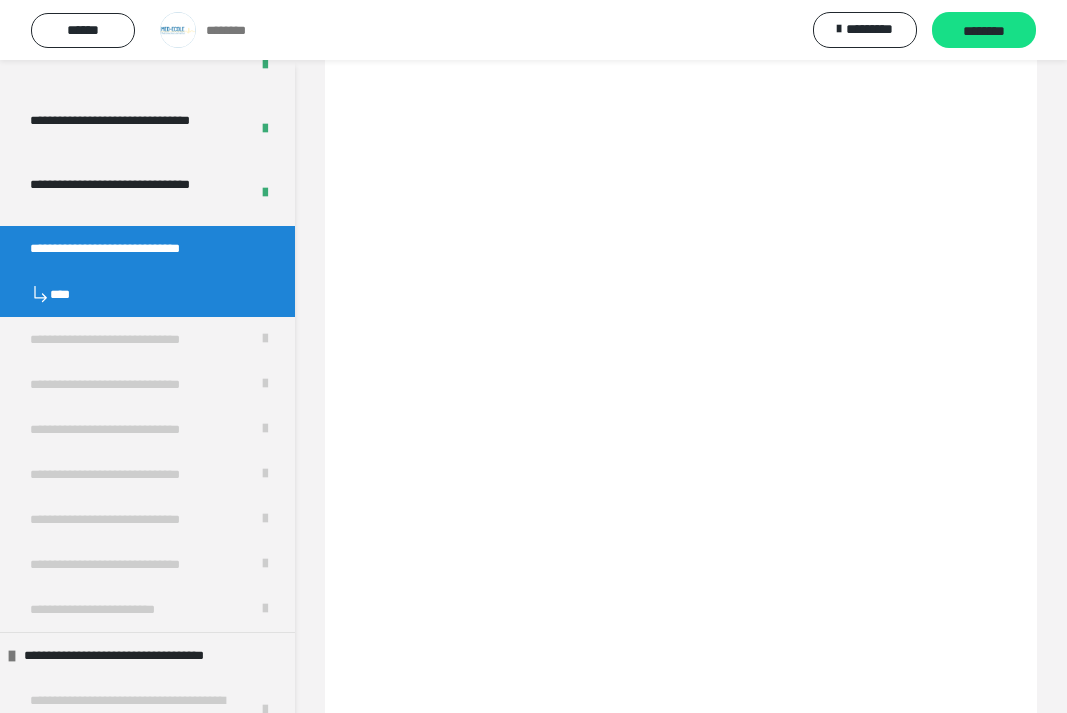 click on "********" at bounding box center (984, 31) 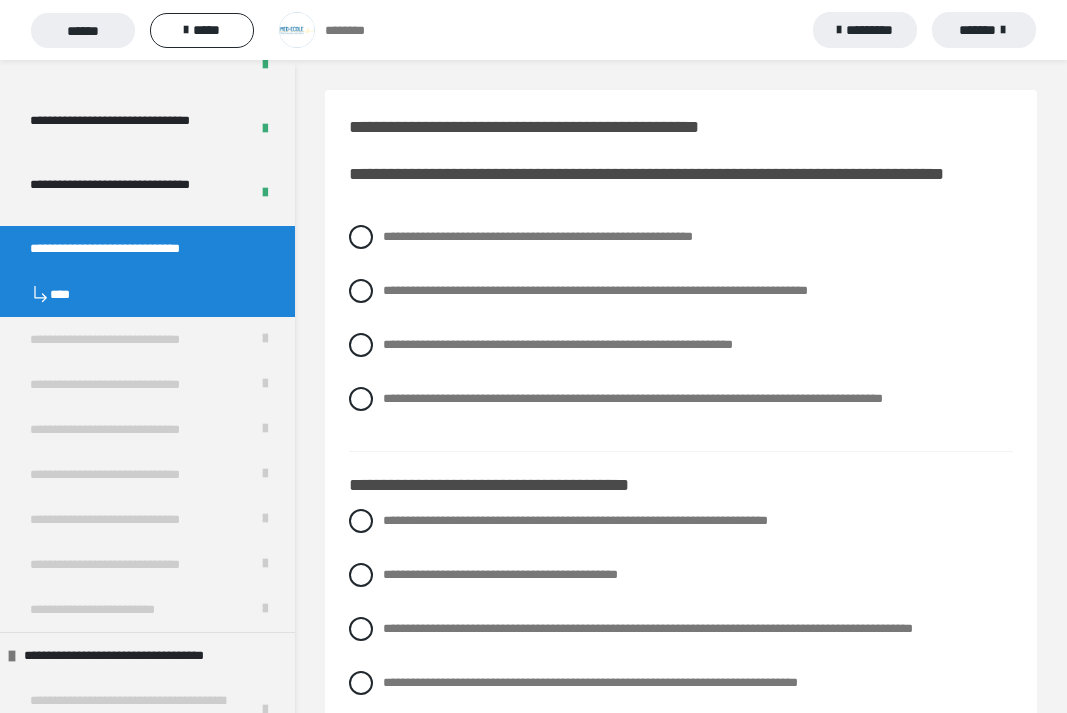 click on "*******" at bounding box center [984, 30] 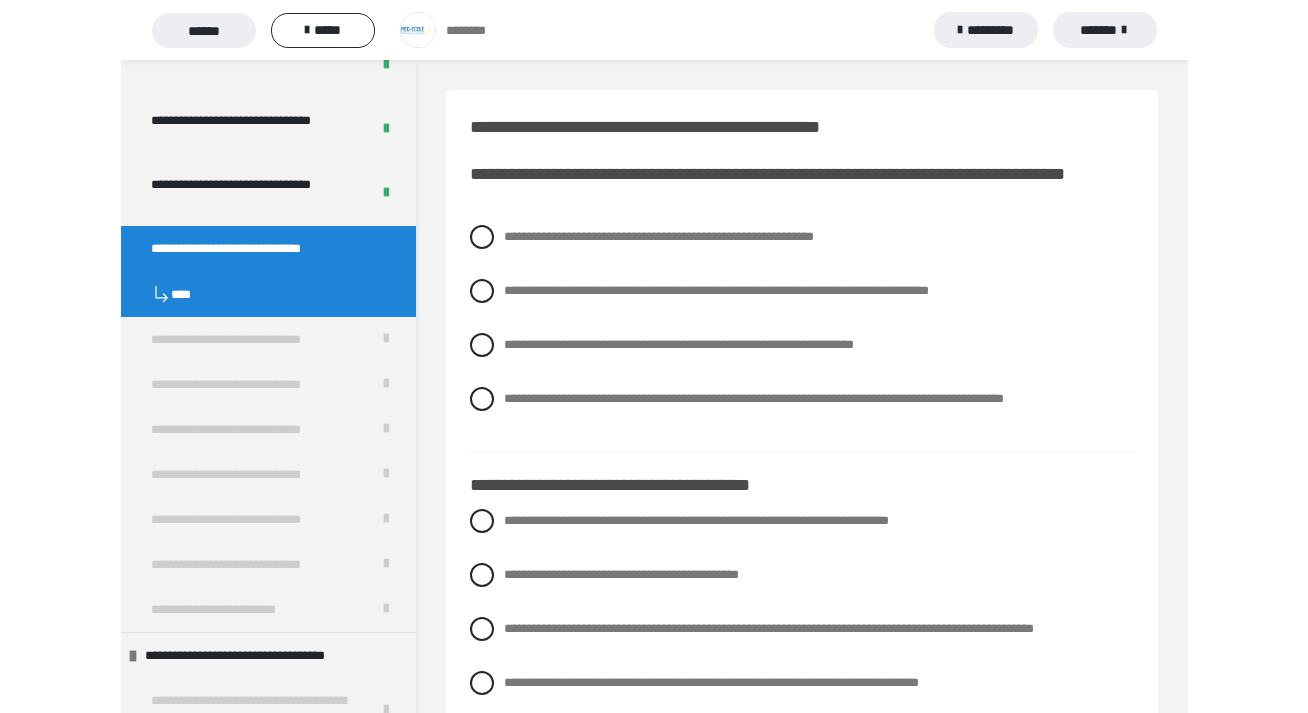 scroll, scrollTop: 0, scrollLeft: 0, axis: both 